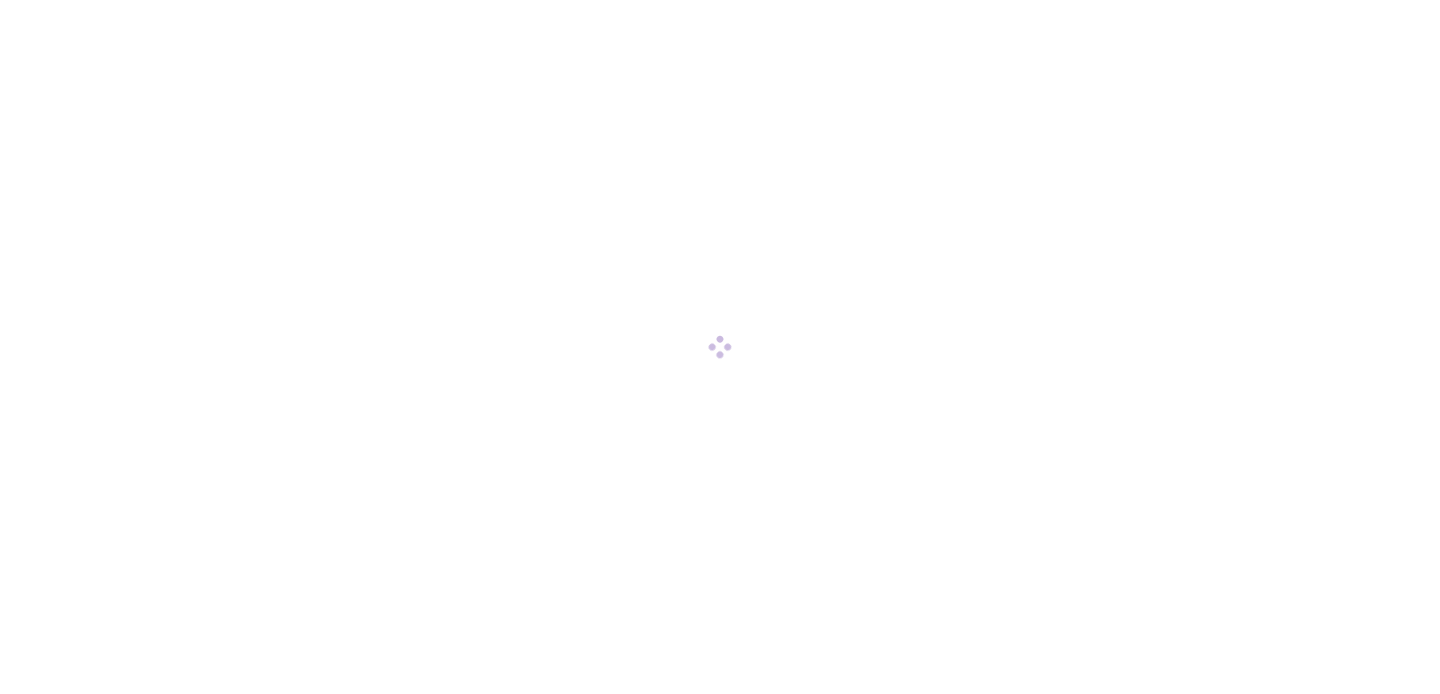 scroll, scrollTop: 0, scrollLeft: 0, axis: both 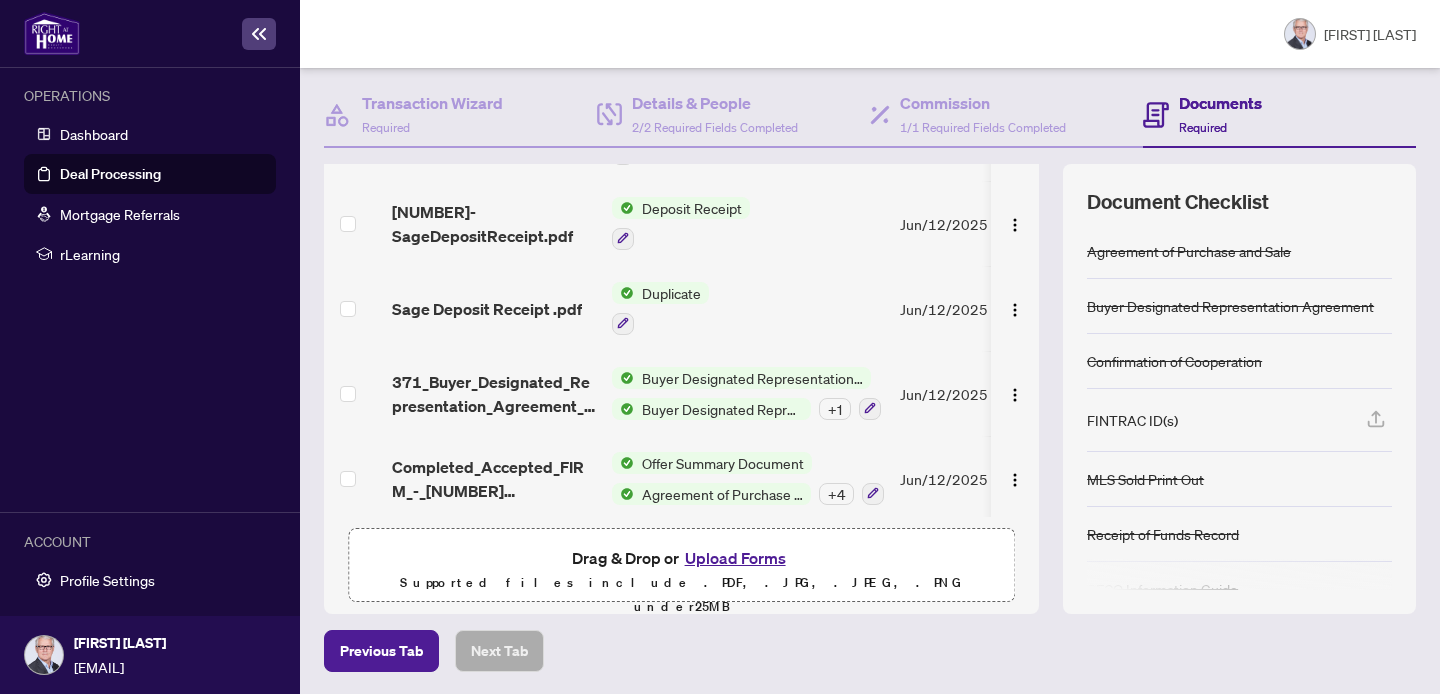 click on "Upload Forms" at bounding box center (735, 558) 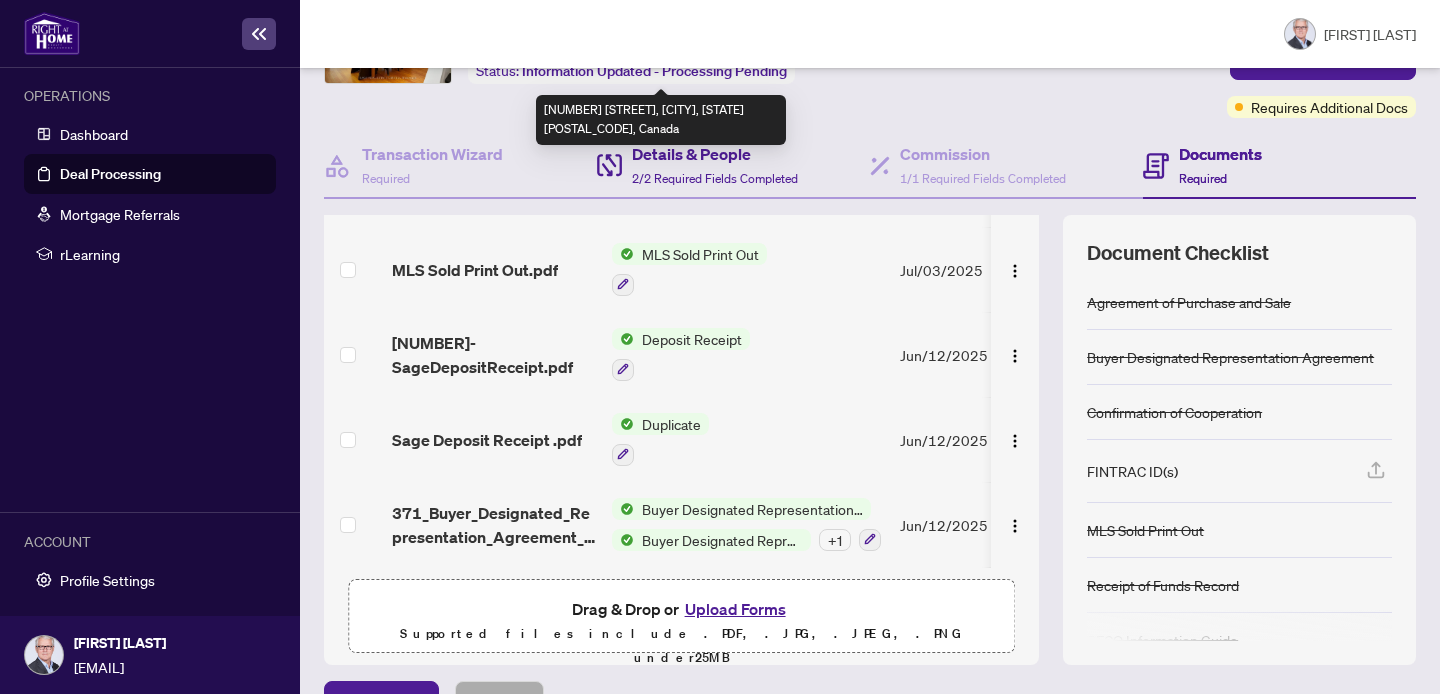 scroll, scrollTop: 194, scrollLeft: 0, axis: vertical 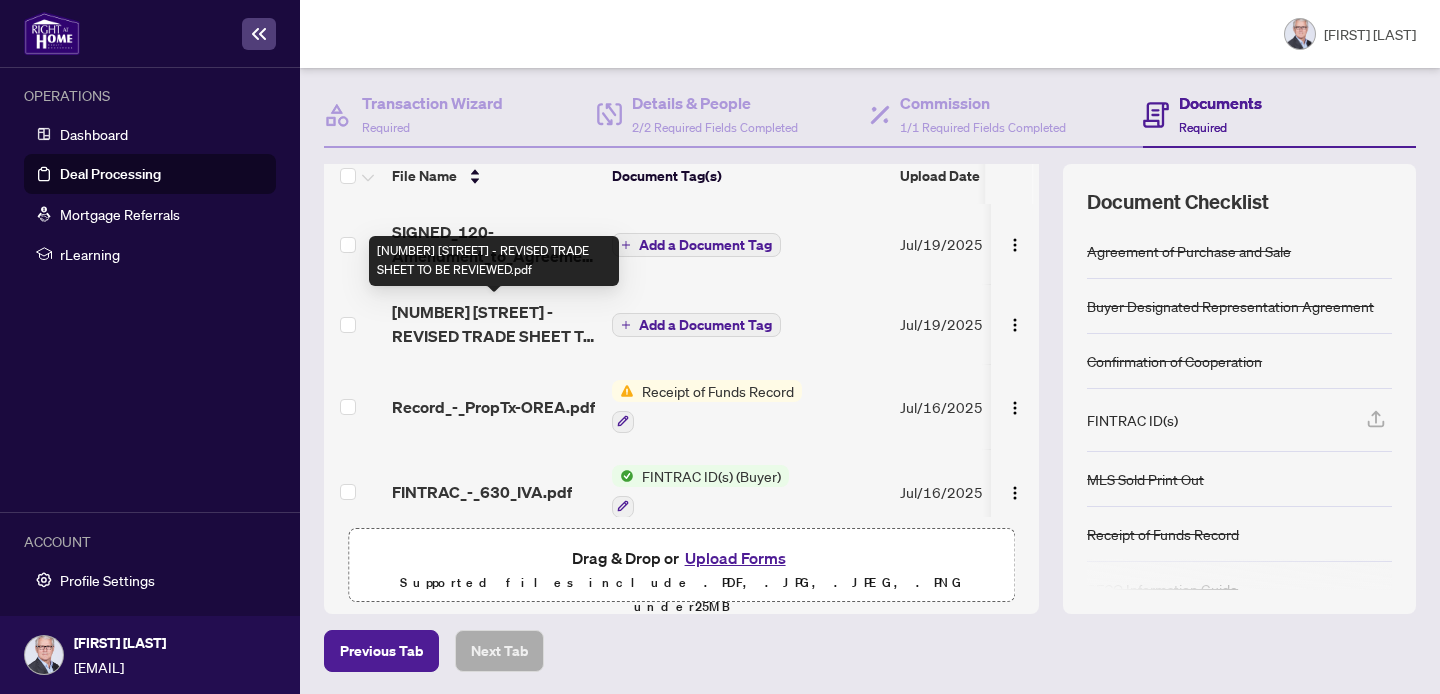 click on "[NUMBER] [STREET] - REVISED TRADE SHEET TO BE REVIEWED.pdf" at bounding box center (494, 324) 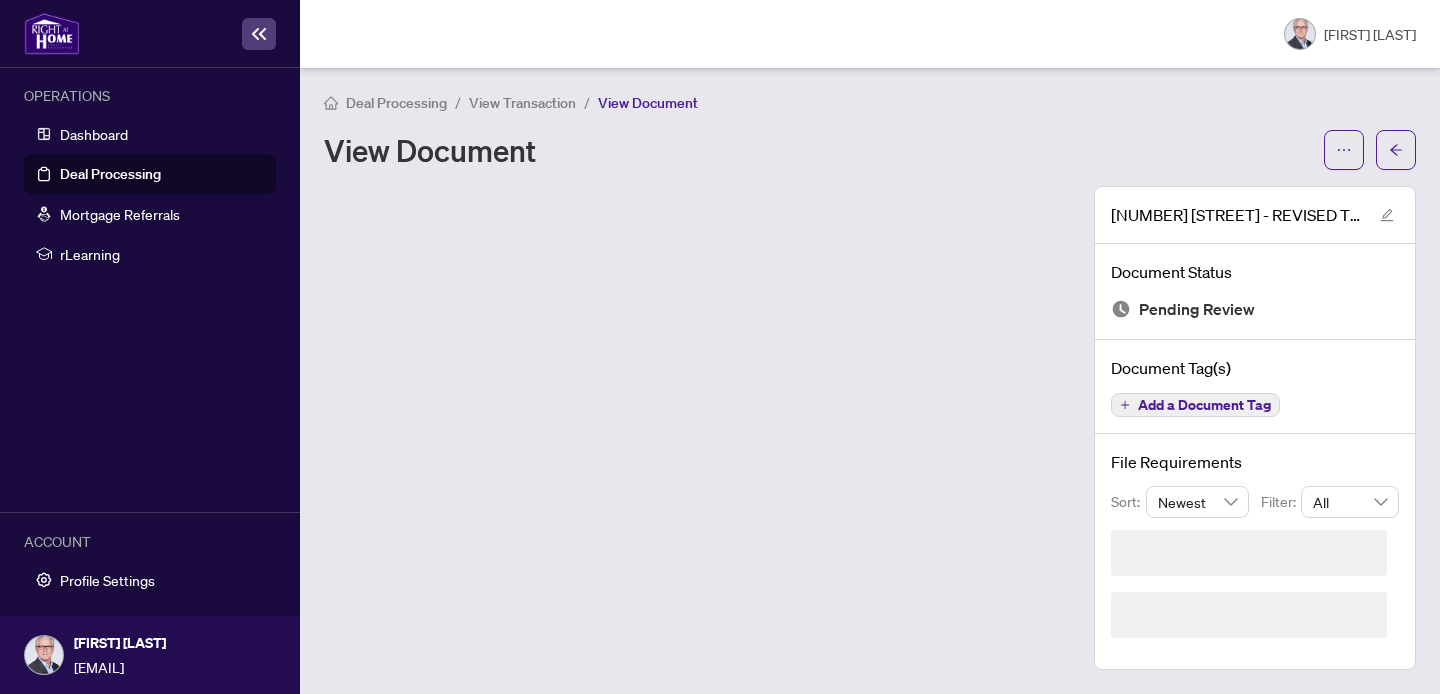 scroll, scrollTop: 0, scrollLeft: 0, axis: both 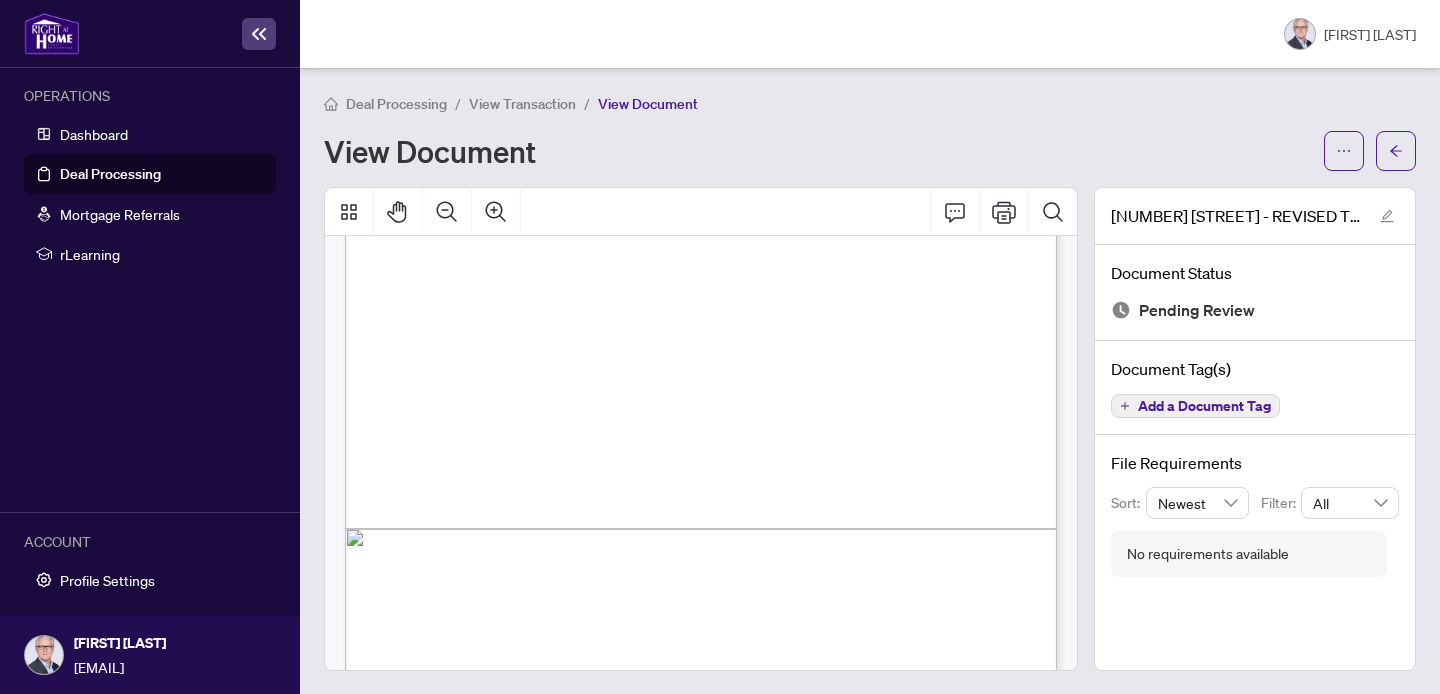 click at bounding box center [759, 298] 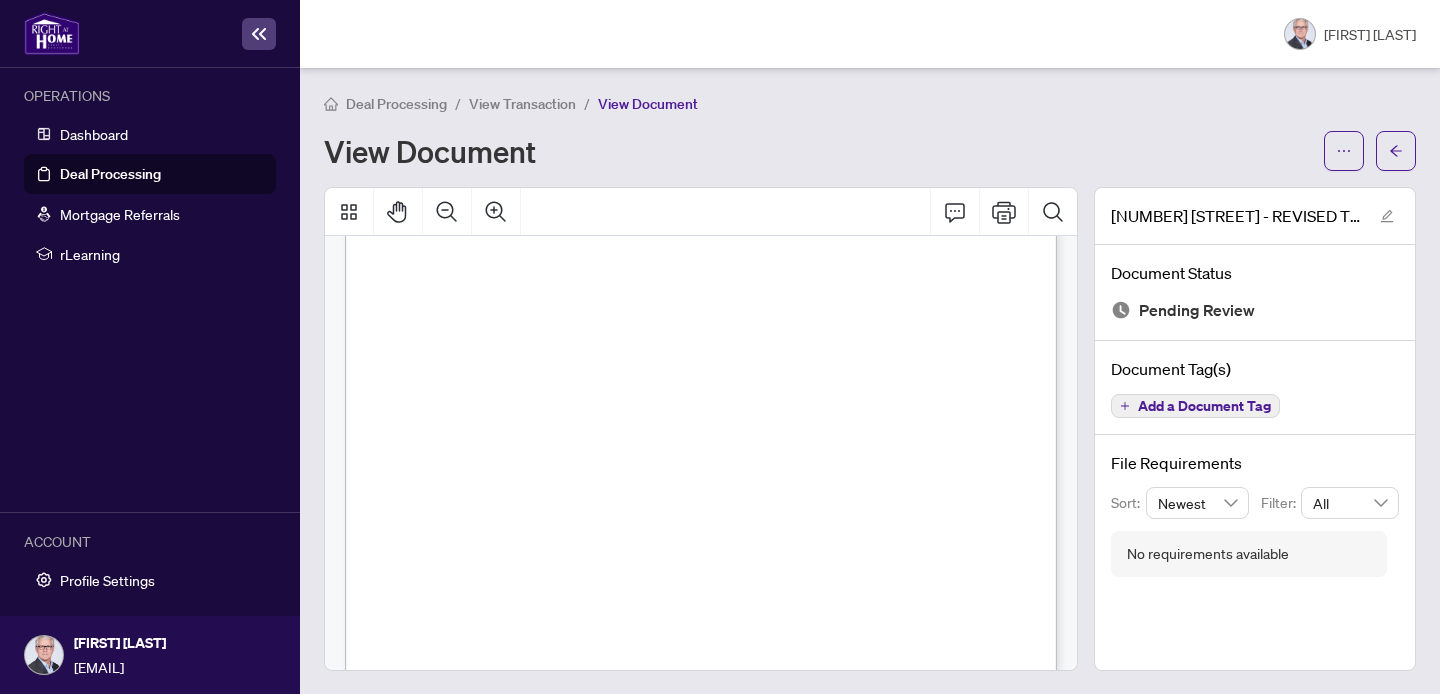 scroll, scrollTop: 0, scrollLeft: 0, axis: both 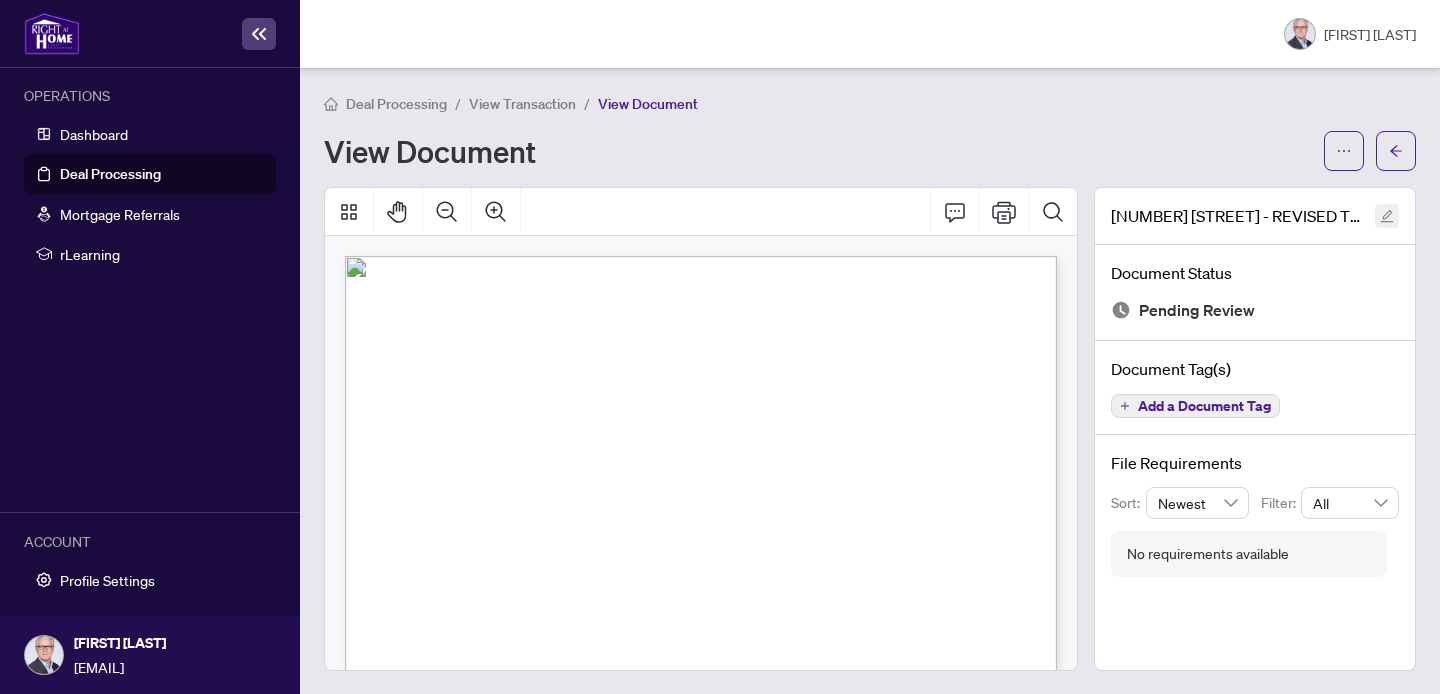 click 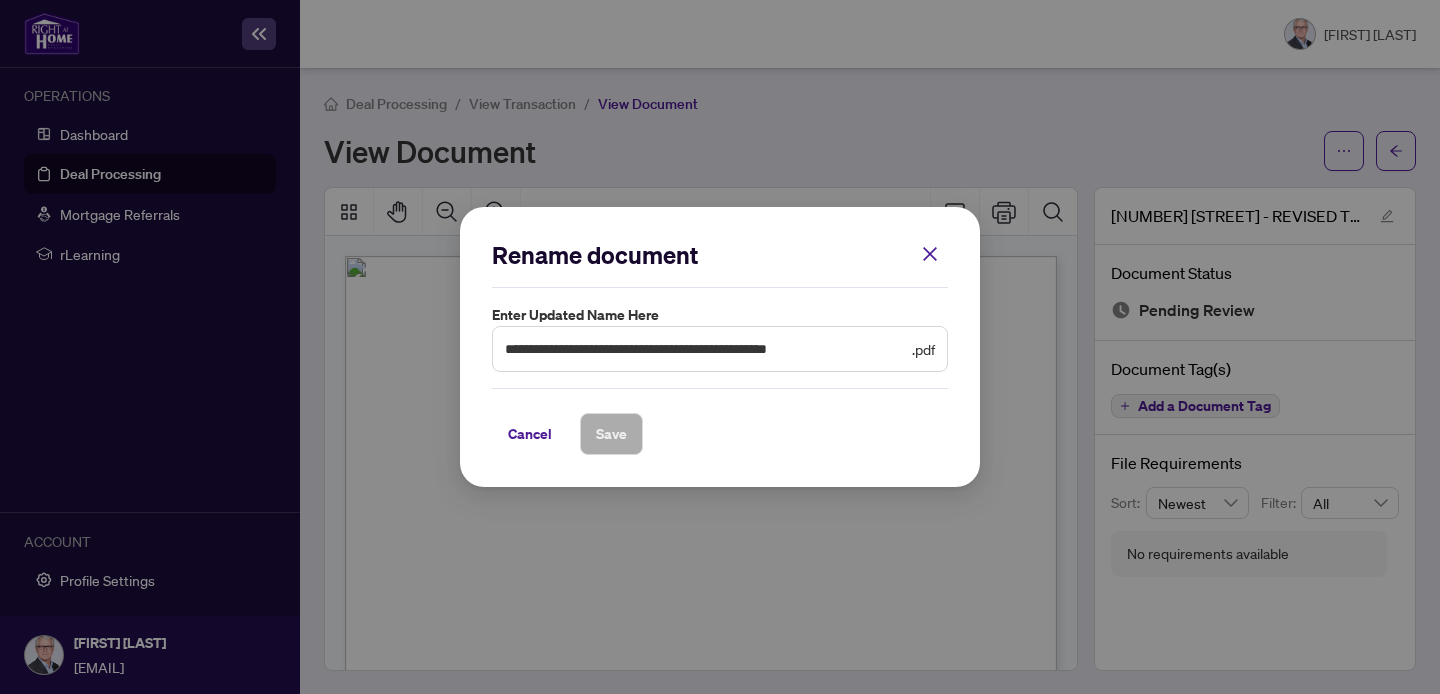 click on "Cancel Save" at bounding box center (720, 434) 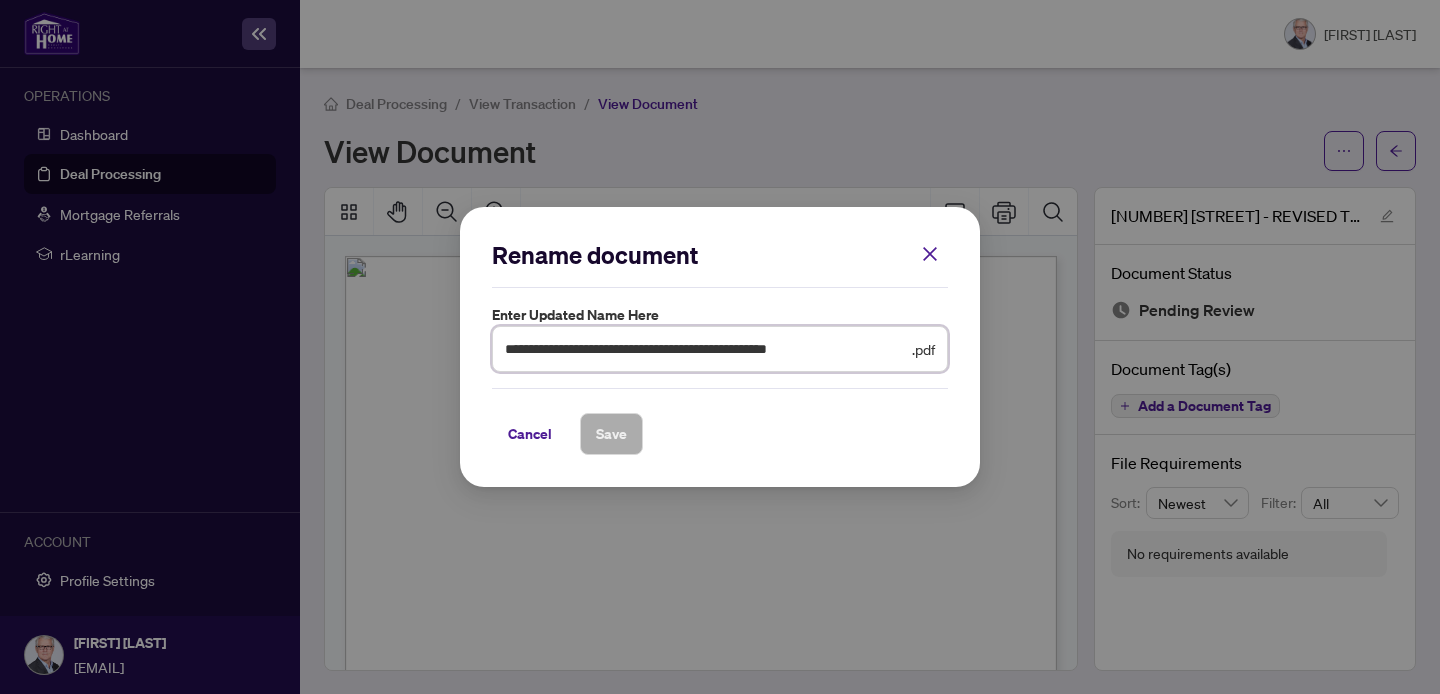 click on "**********" at bounding box center (706, 349) 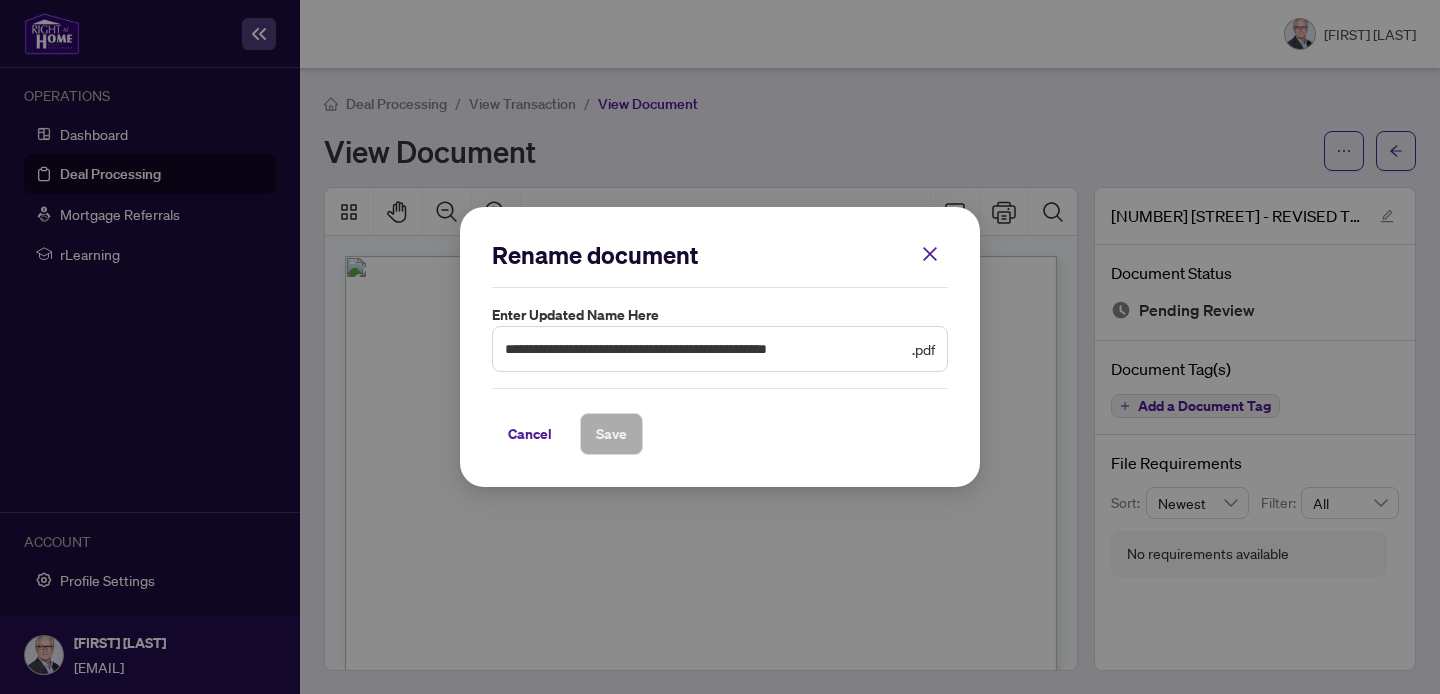 click on "Cancel Save" at bounding box center (720, 421) 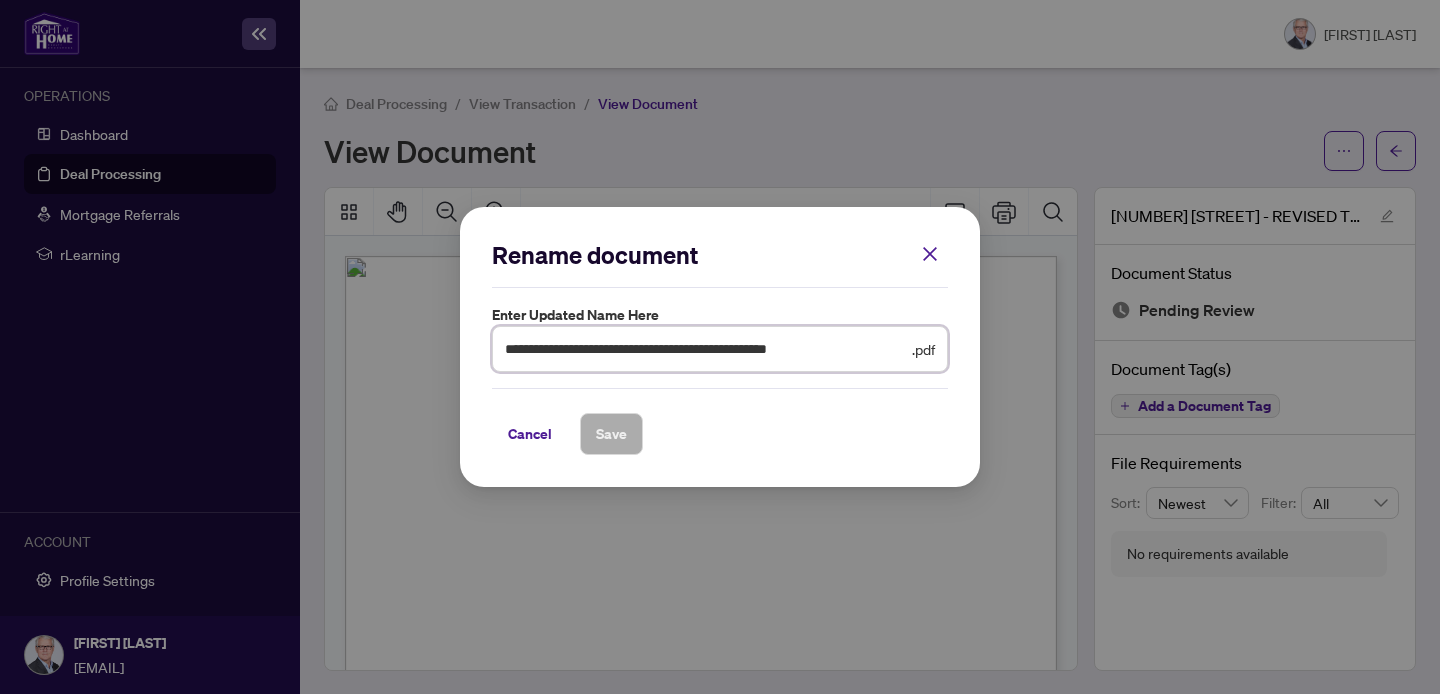 click on "**********" at bounding box center (706, 349) 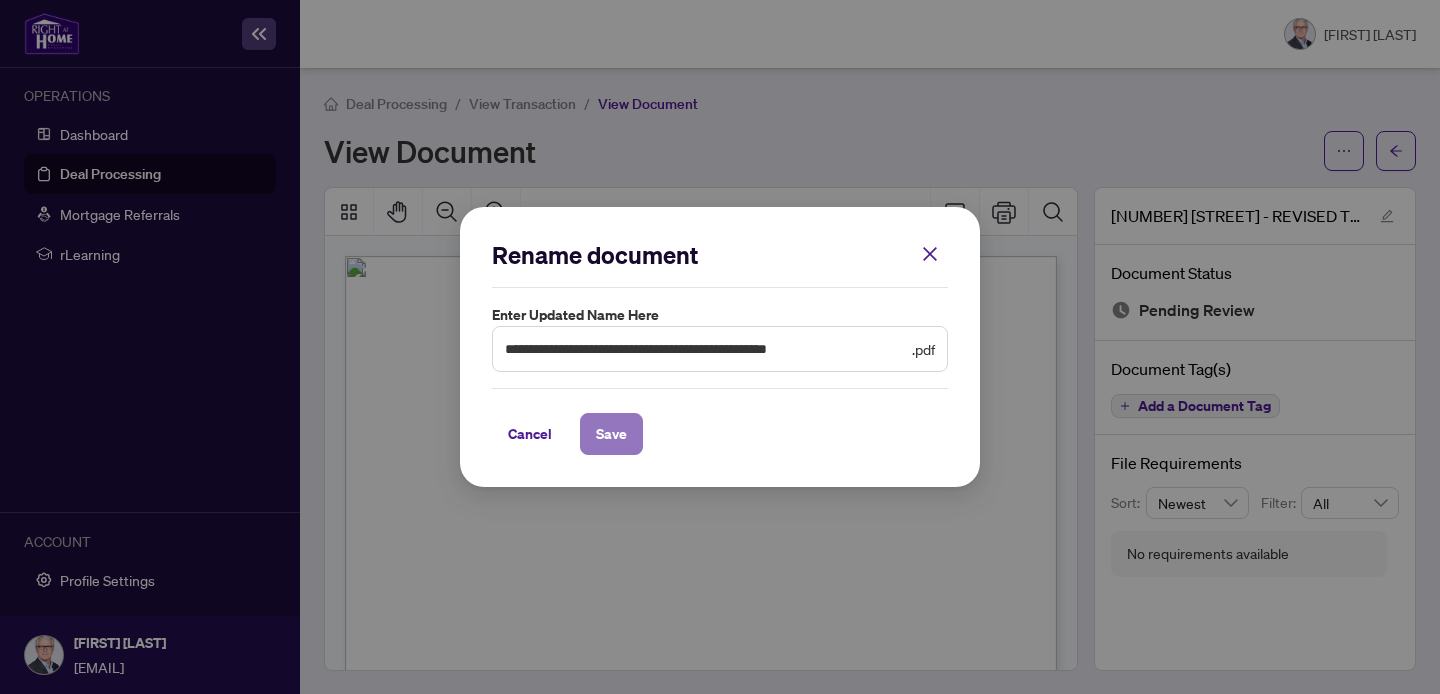 click on "Save" at bounding box center (611, 434) 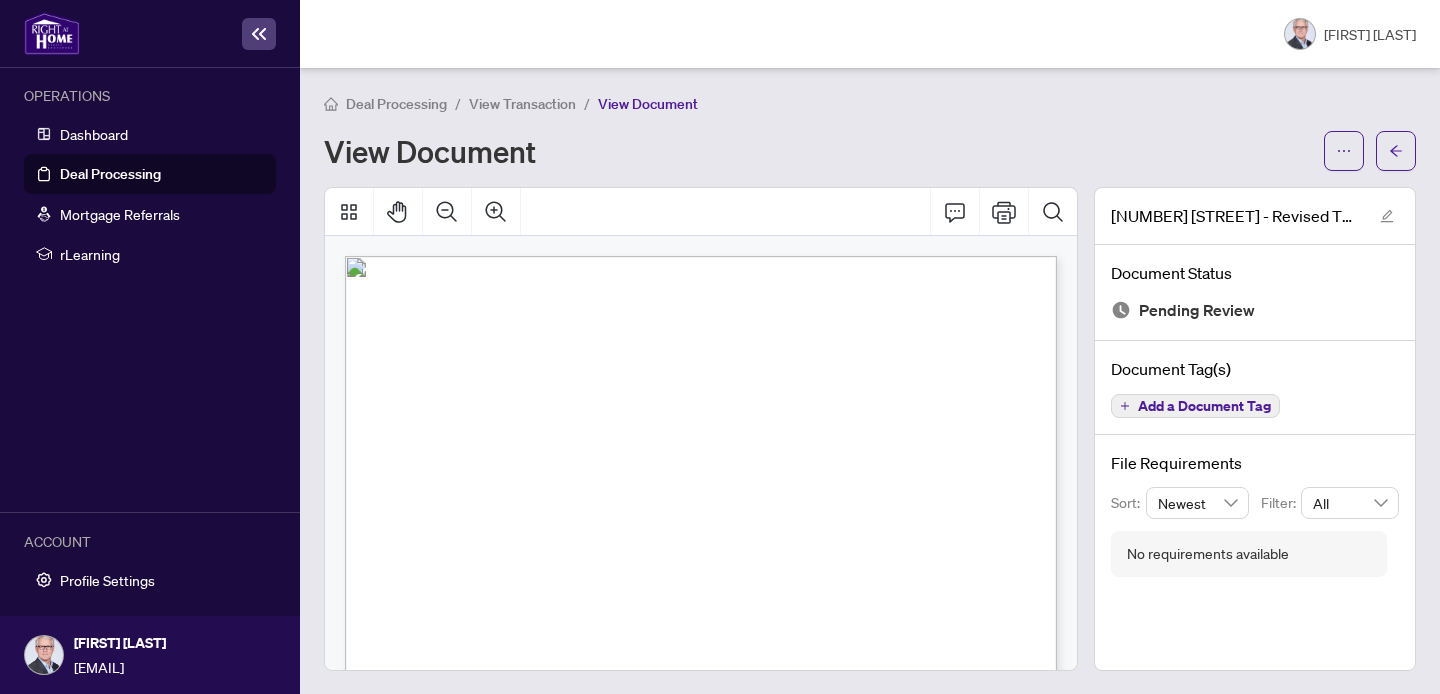 click on "Deal Processing / View Transaction / View Document View Document [NUMBER] [STREET] - Revised TRADE SHEET TO BE REVIEWED.pdf Document Status Pending Review Document Tag(s) Add a Document Tag File Requirements Sort: Newest Filter: All No requirements available" at bounding box center [870, 381] 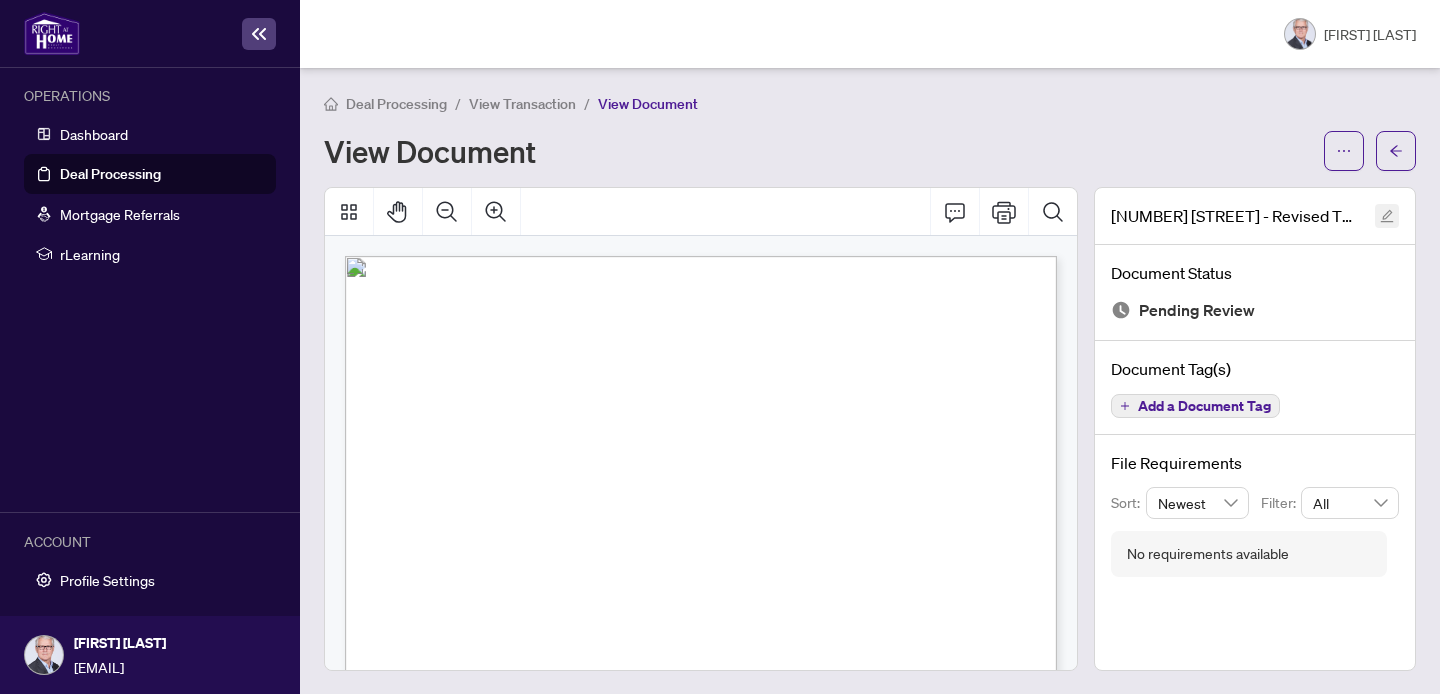click 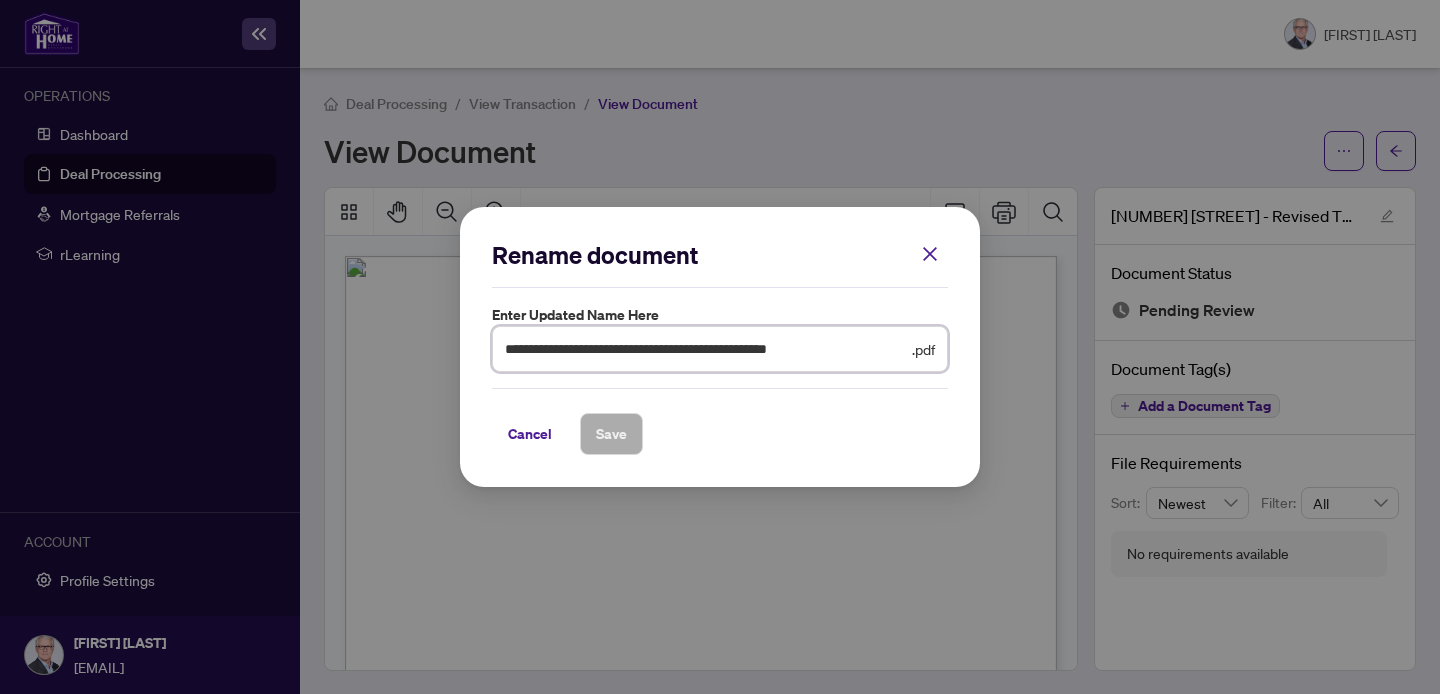 click on "**********" at bounding box center (706, 349) 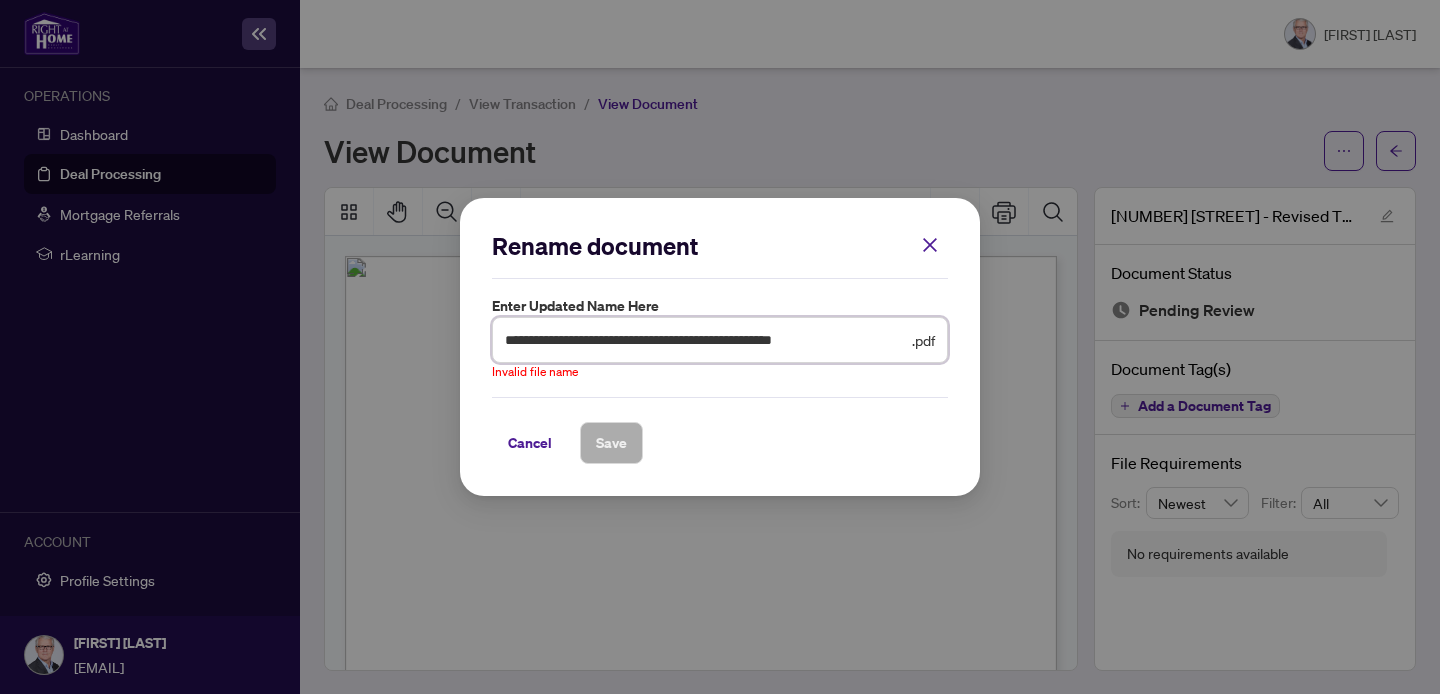 type on "**********" 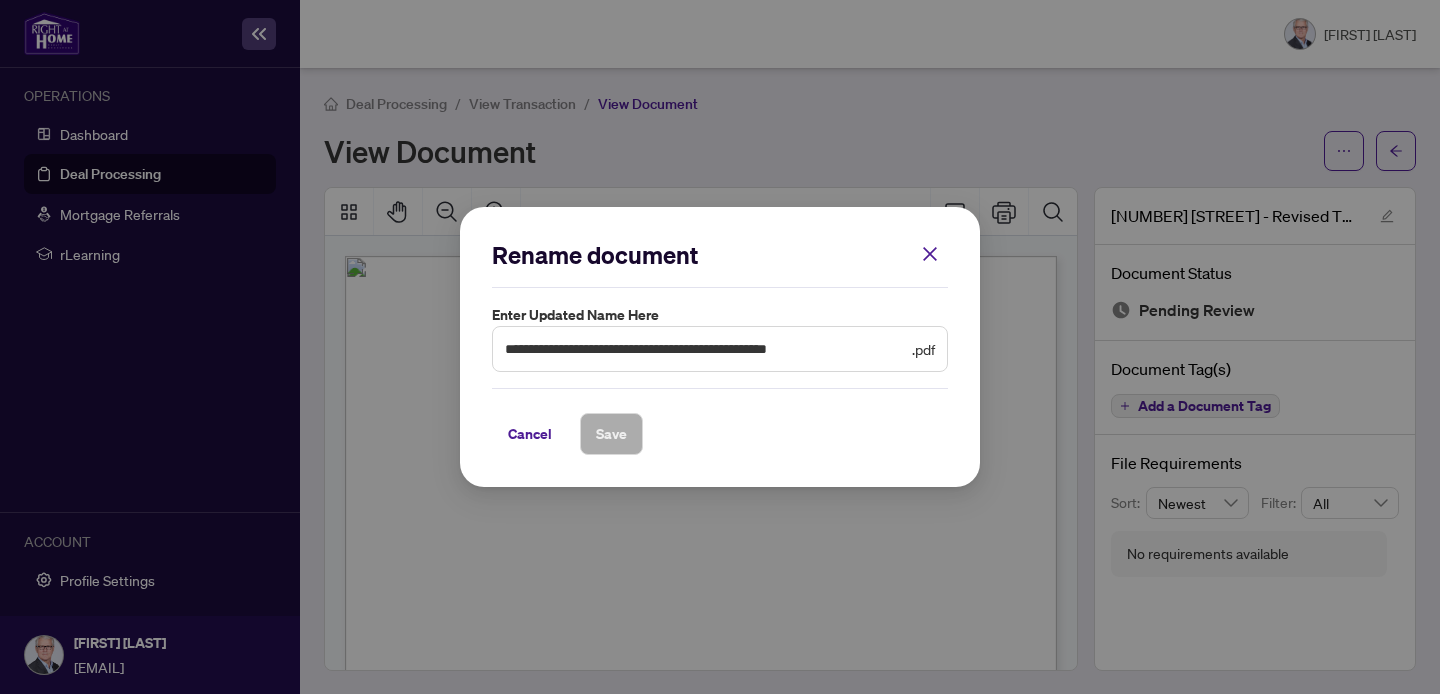 click on "Cancel Save" at bounding box center [720, 434] 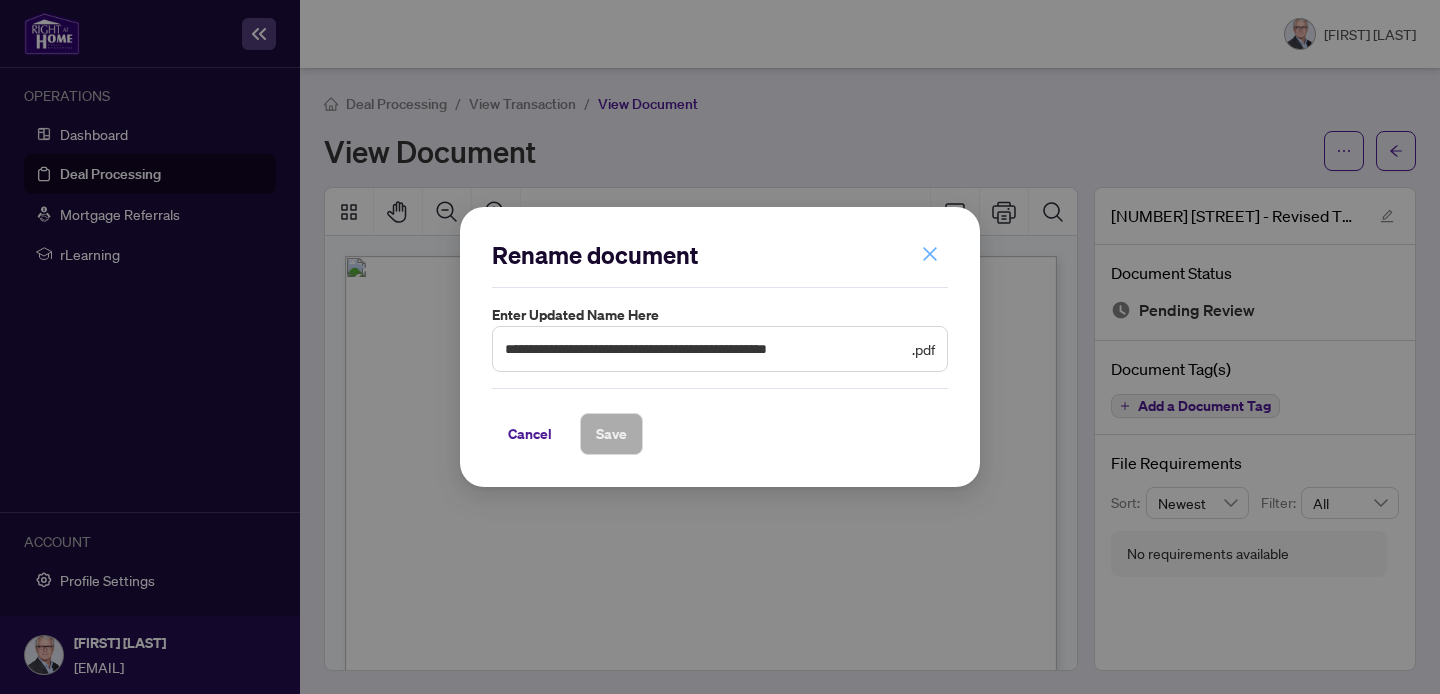 click 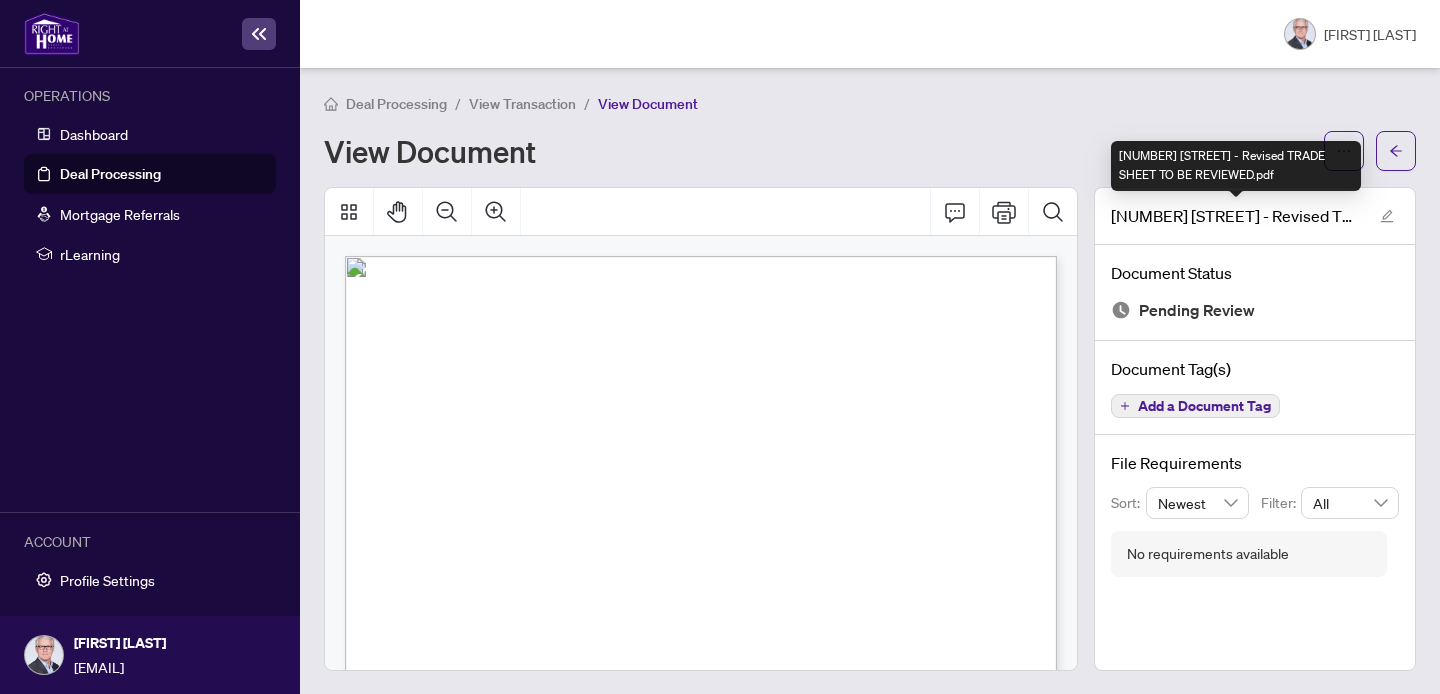 click on "[NUMBER] [STREET] - Revised TRADE SHEET TO BE REVIEWED.pdf" at bounding box center (1236, 216) 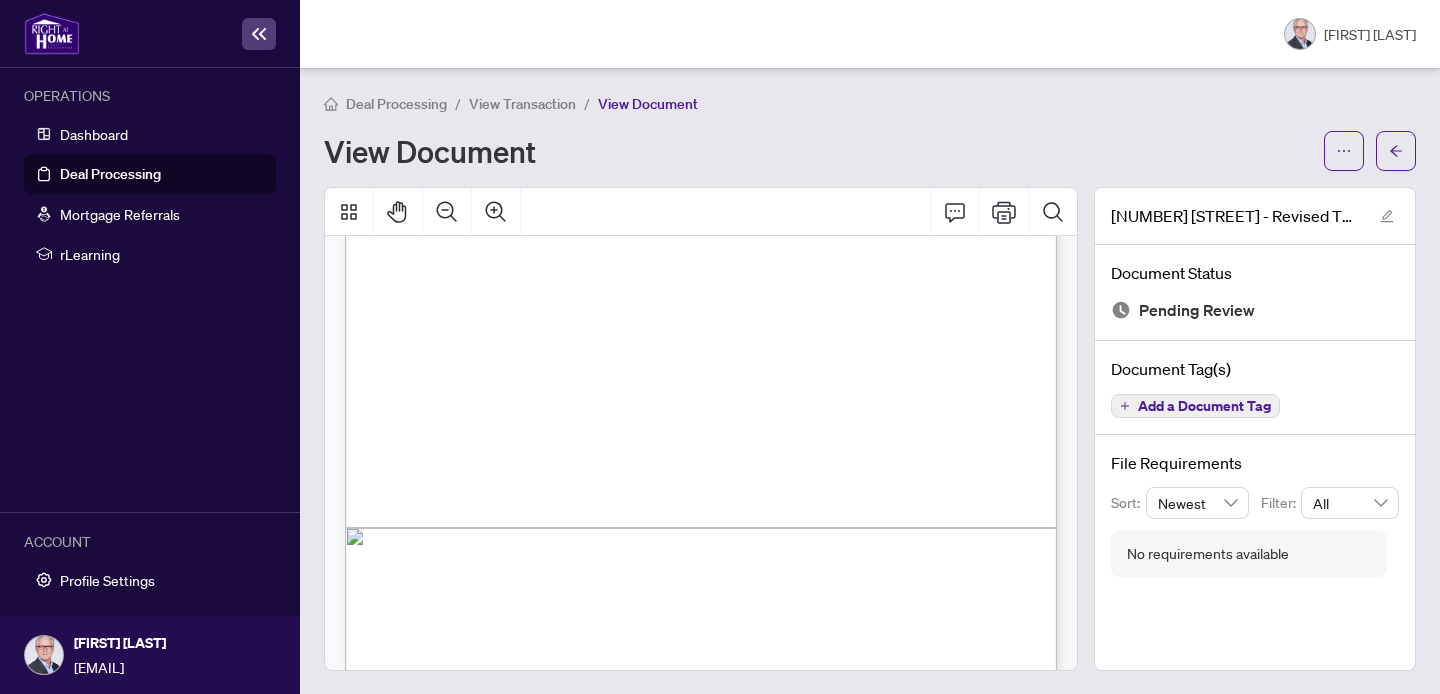scroll, scrollTop: 527, scrollLeft: 0, axis: vertical 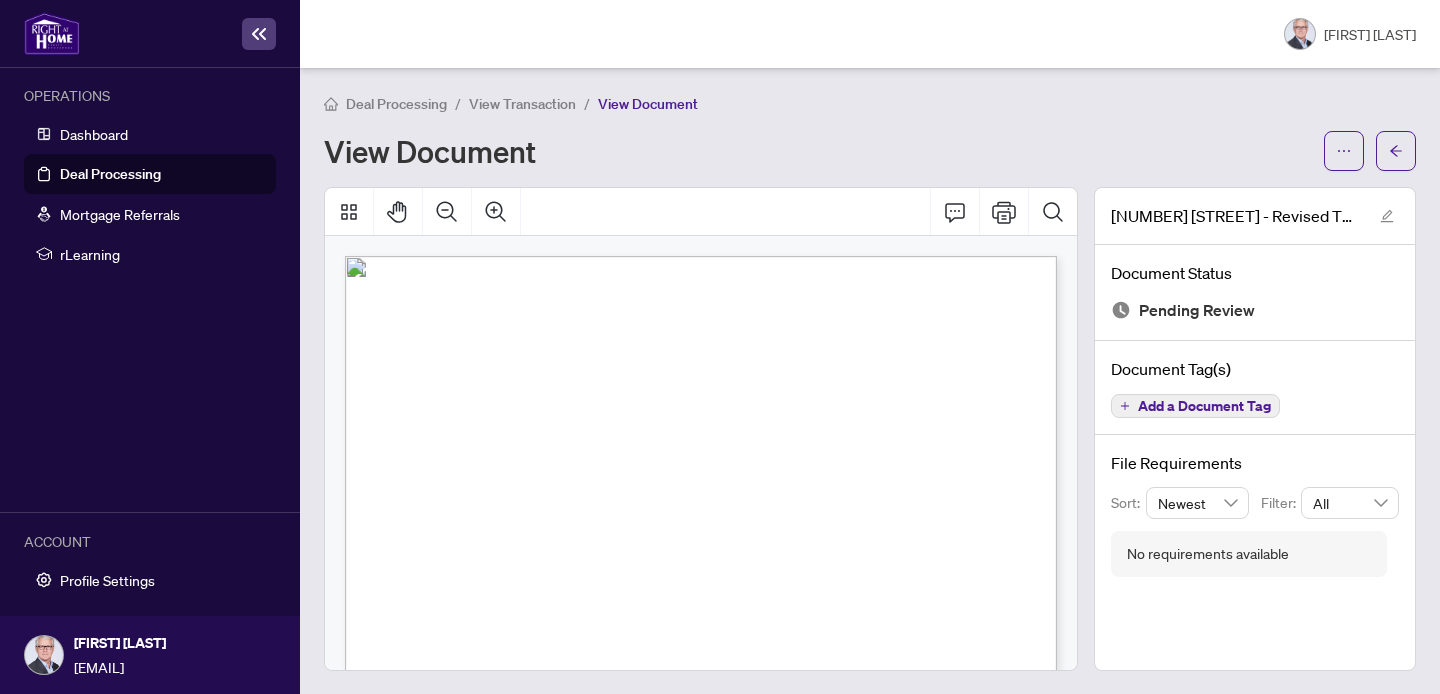 click on "Pending Review" at bounding box center (1255, 310) 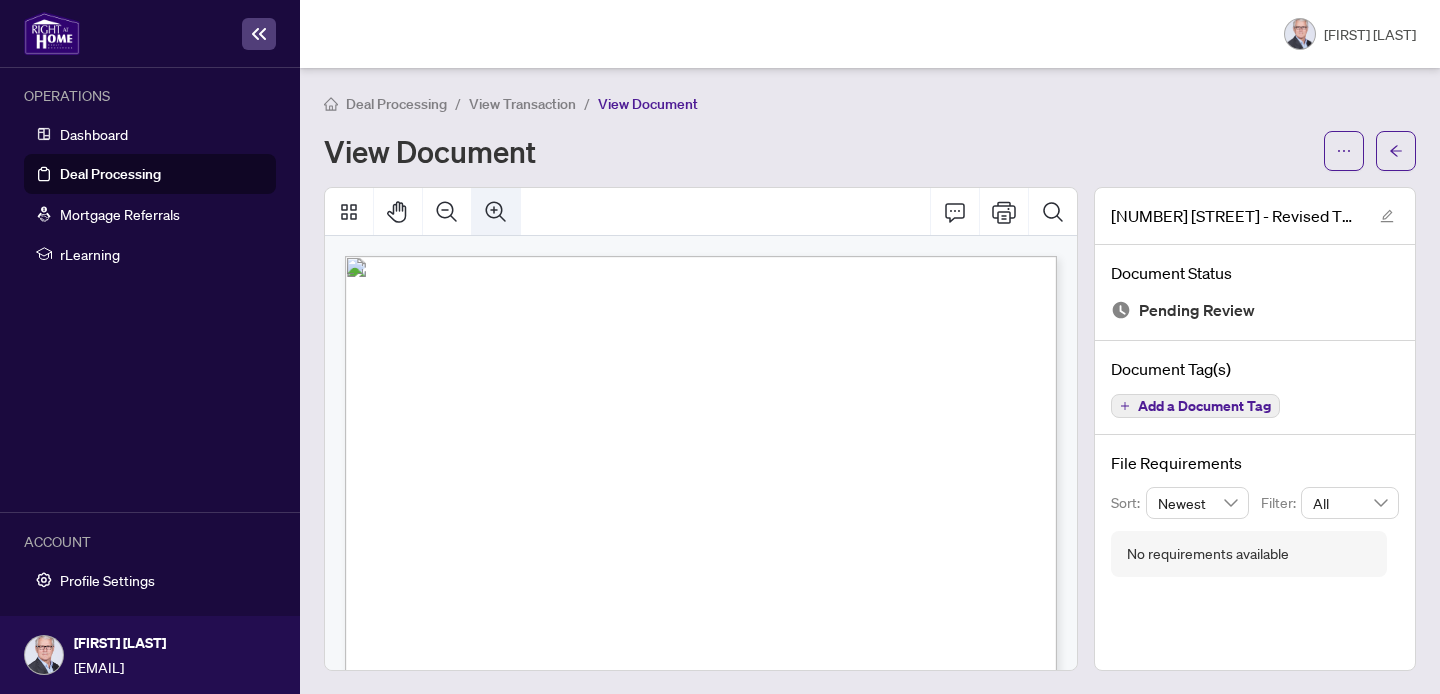 click 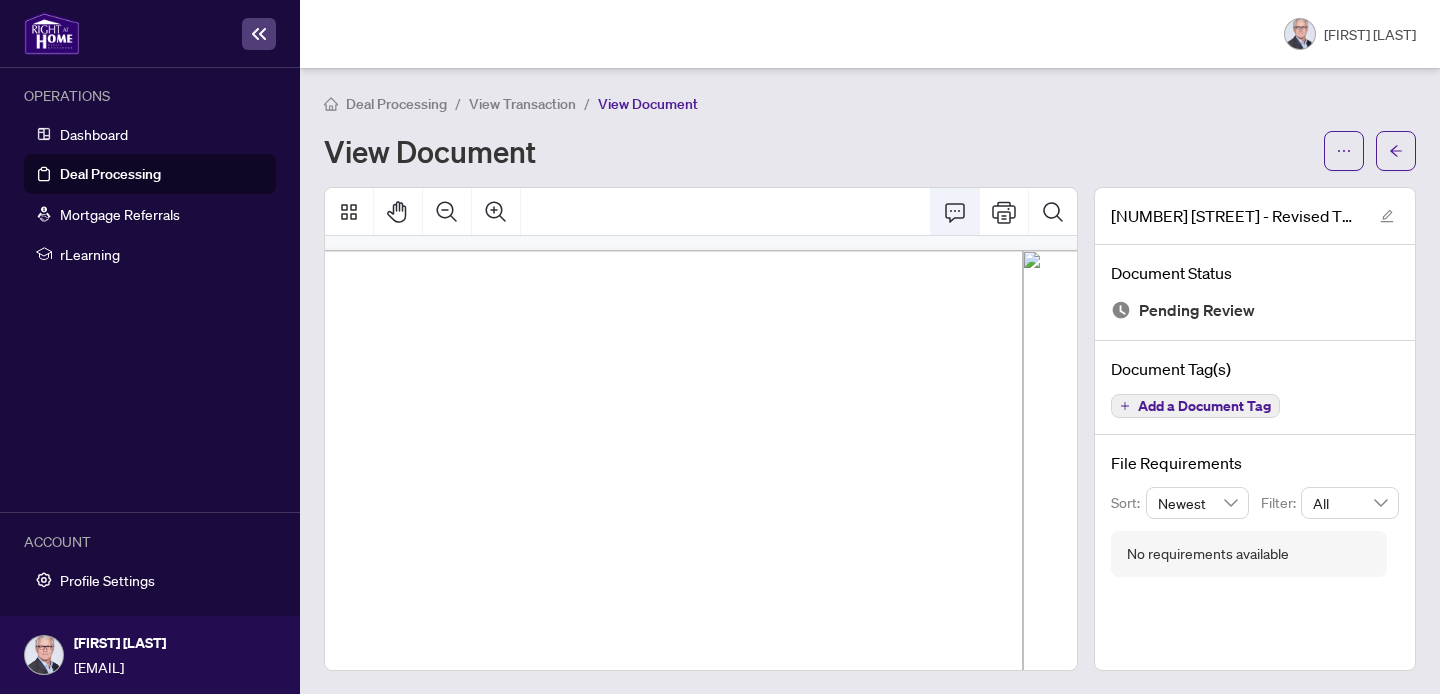 click 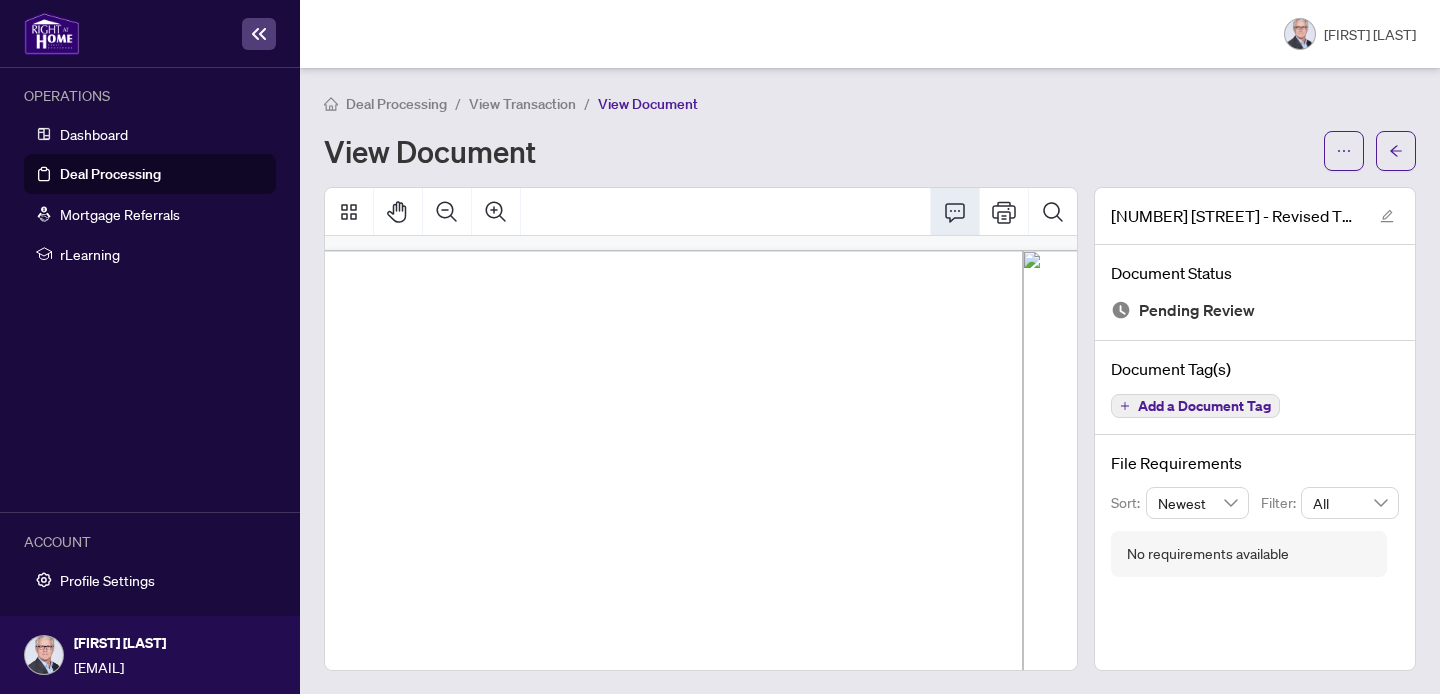 click on "View Document" at bounding box center (648, 104) 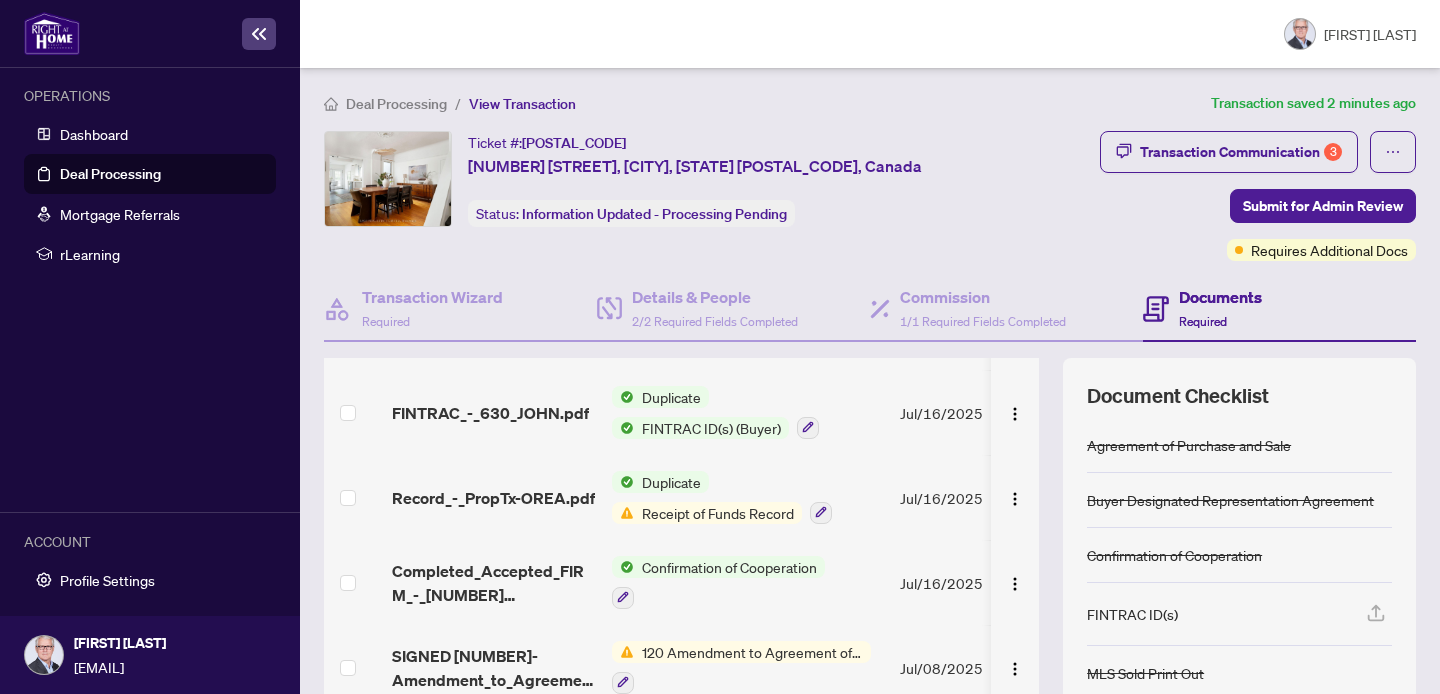 scroll, scrollTop: 0, scrollLeft: 0, axis: both 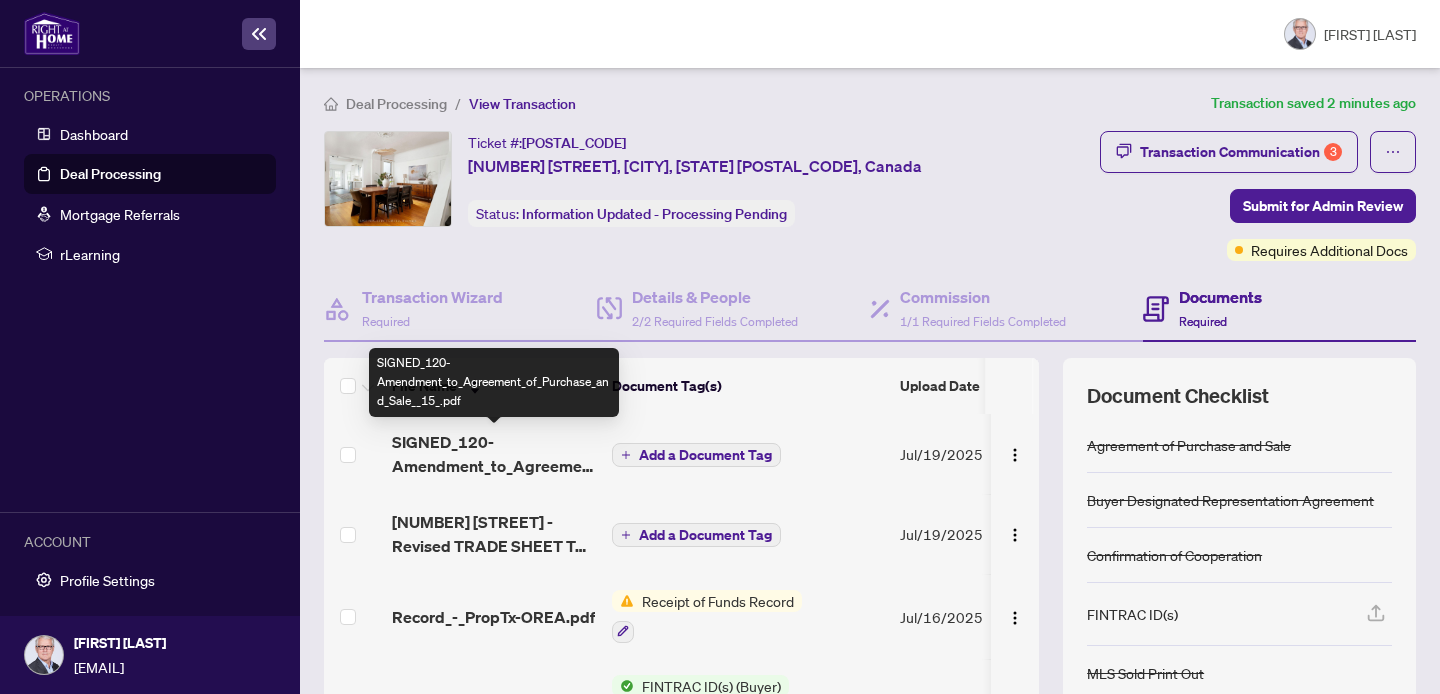 click on "SIGNED_120-Amendment_to_Agreement_of_Purchase_and_Sale__15_.pdf" at bounding box center (494, 454) 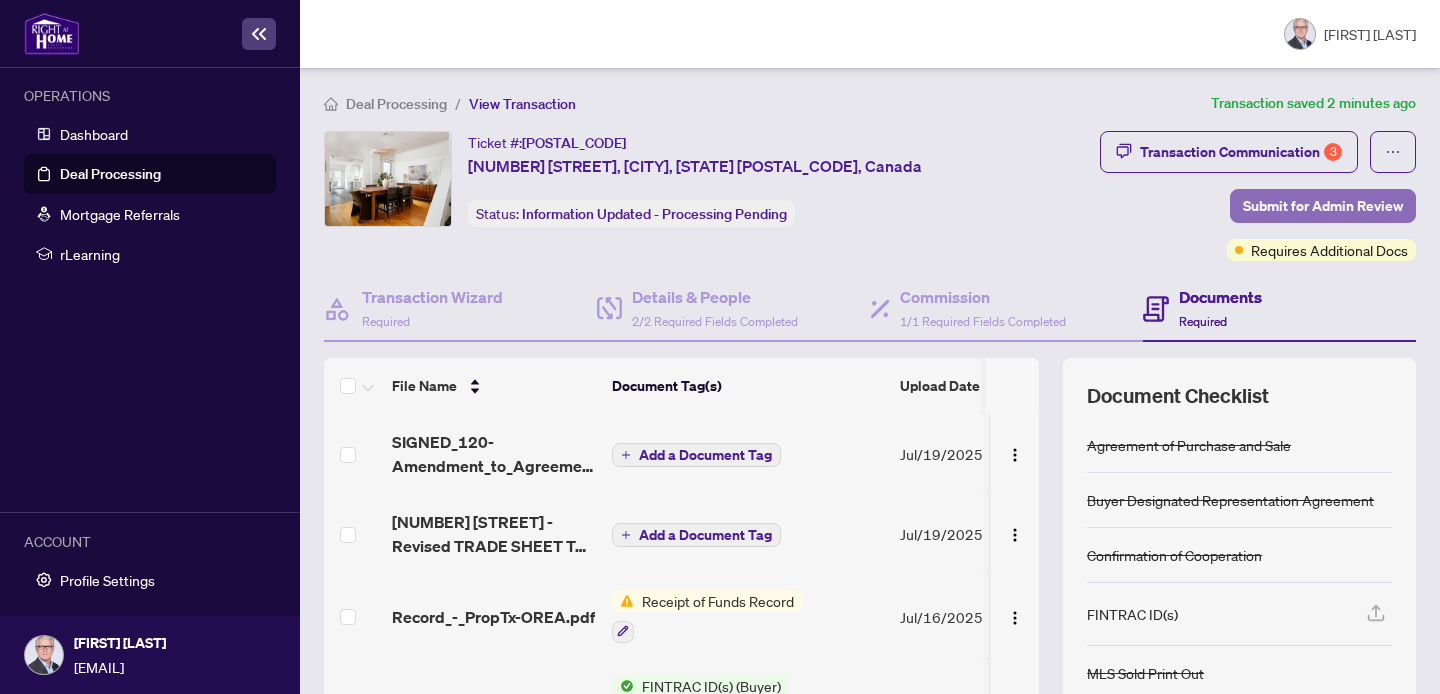 click on "Submit for Admin Review" at bounding box center [1323, 206] 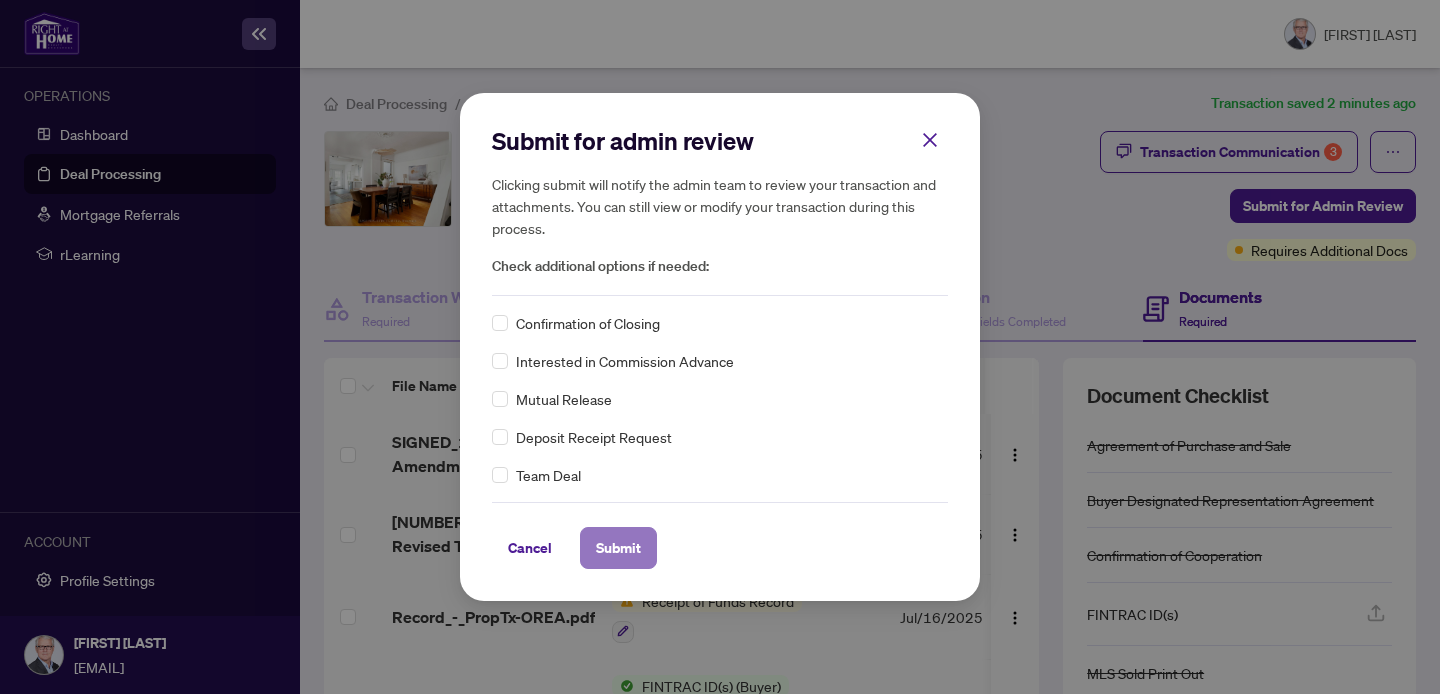 click on "Submit" at bounding box center [618, 548] 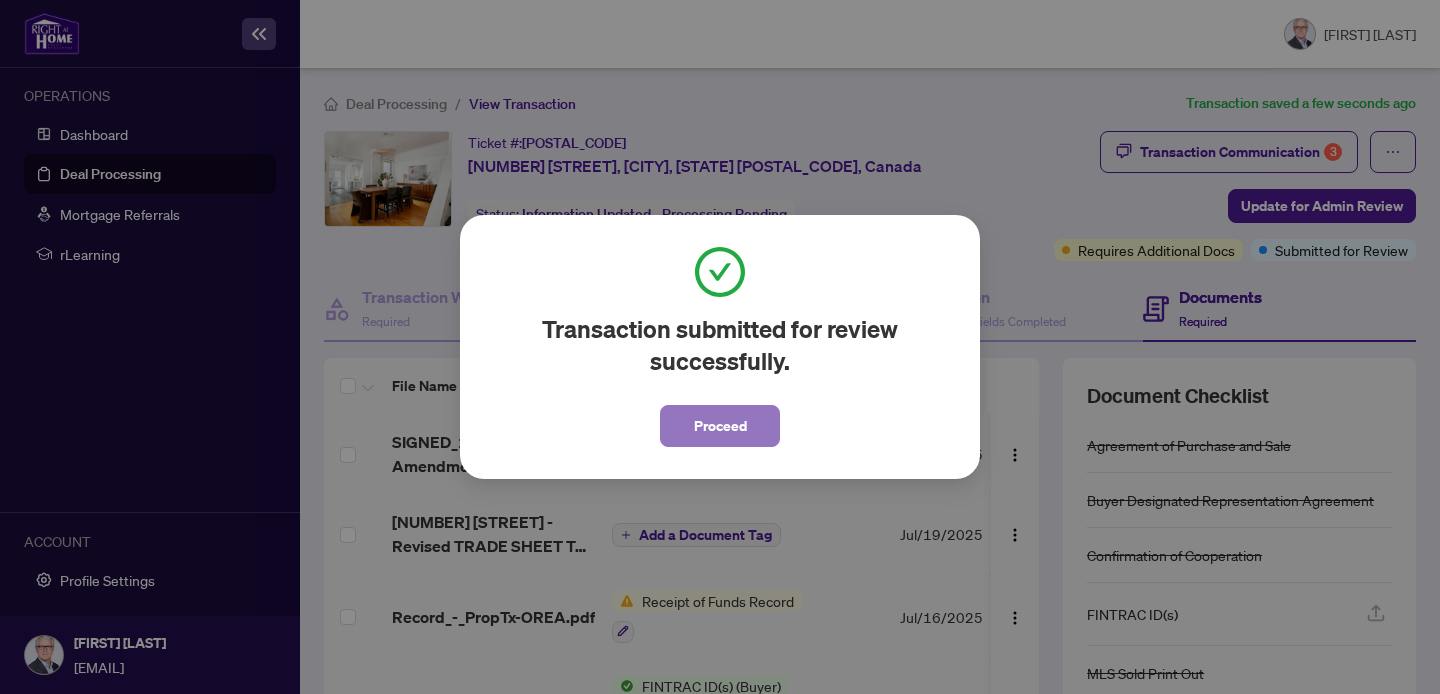 click on "Proceed" at bounding box center [720, 426] 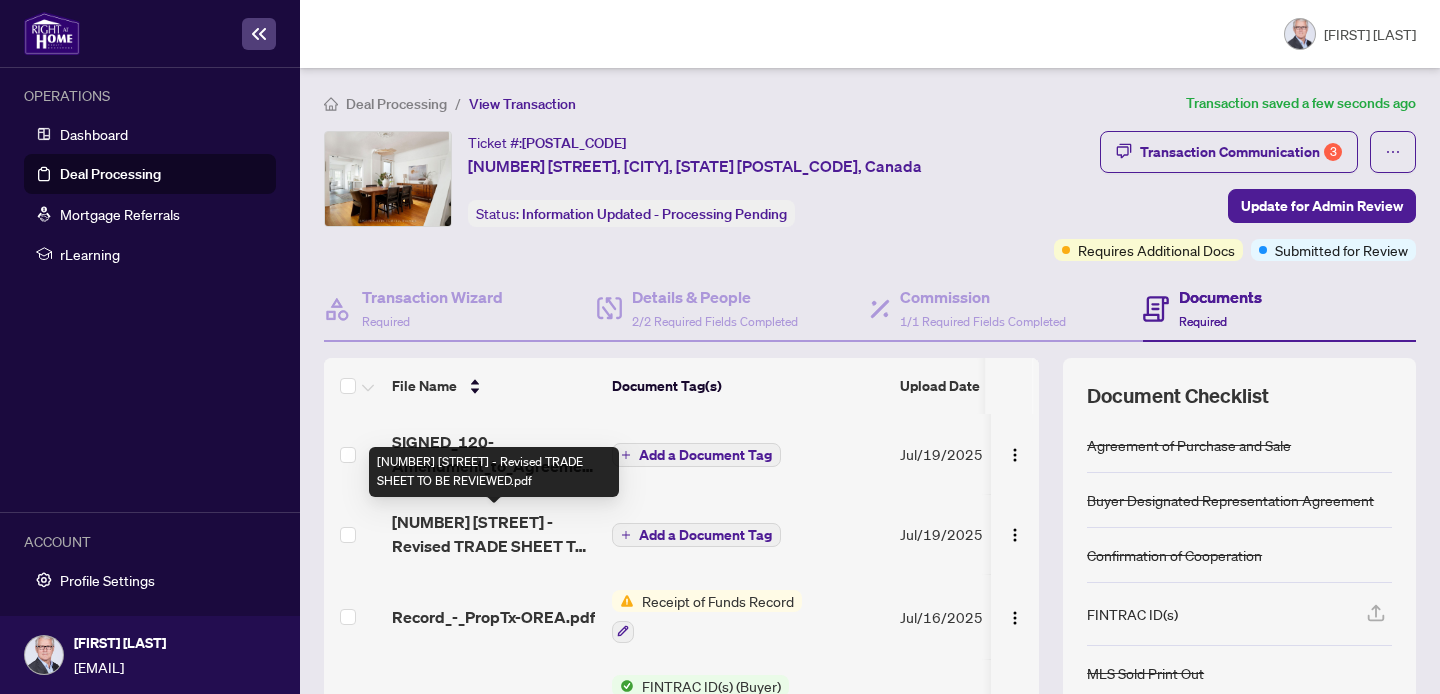 click on "[NUMBER] [STREET] - Revised TRADE SHEET TO BE REVIEWED.pdf" at bounding box center (494, 534) 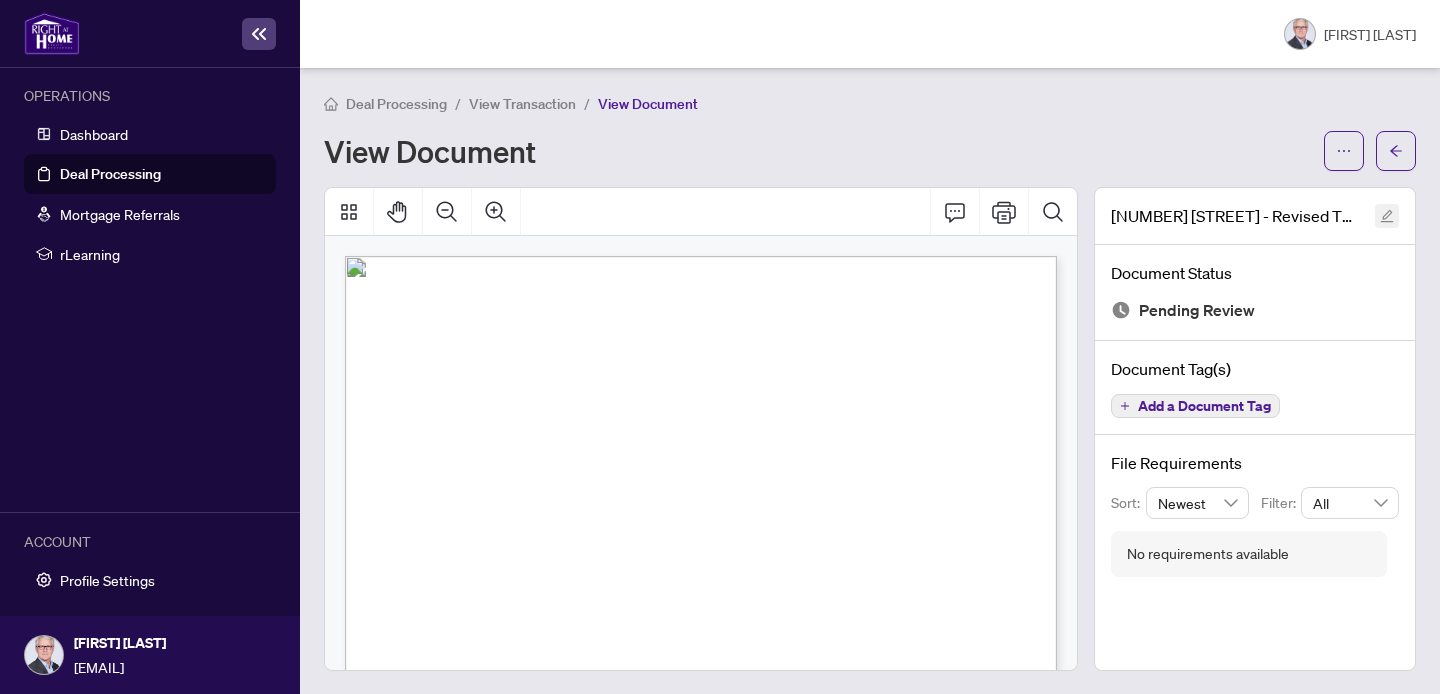 click at bounding box center [1387, 216] 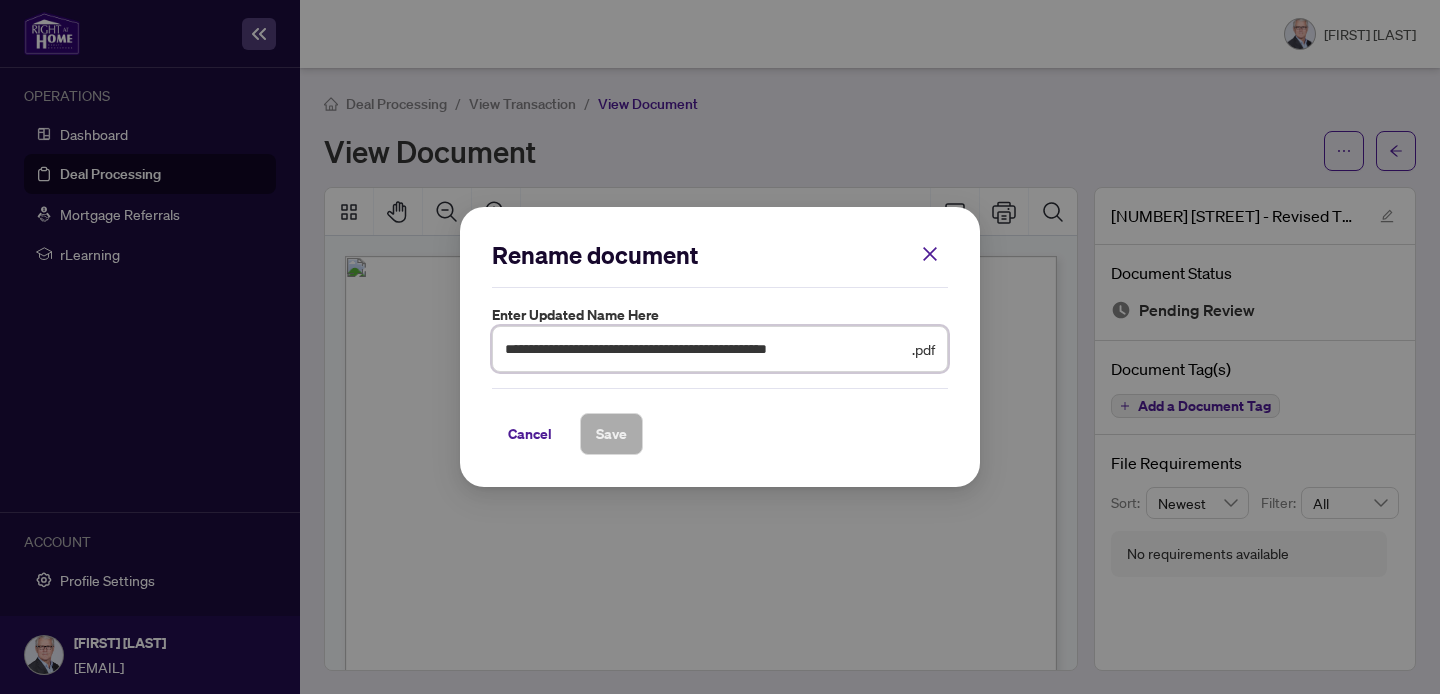 click on "**********" at bounding box center [706, 349] 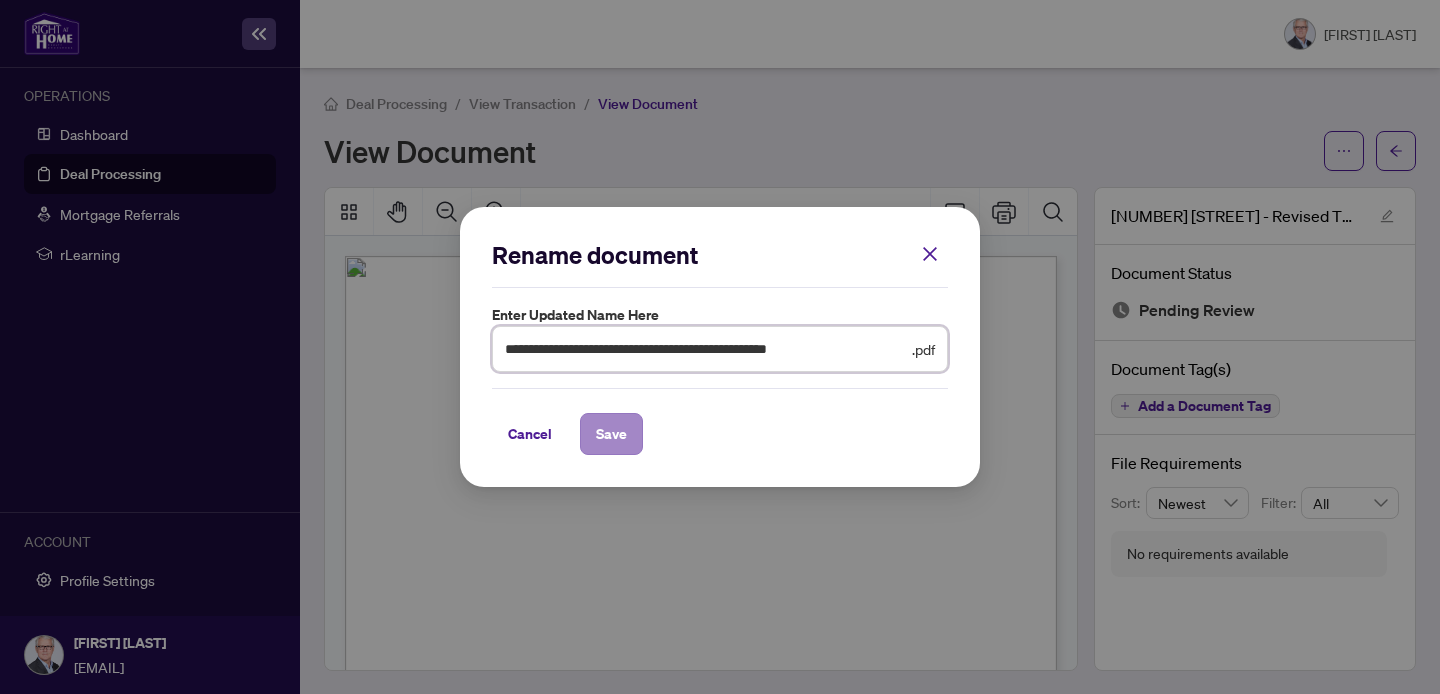 type on "**********" 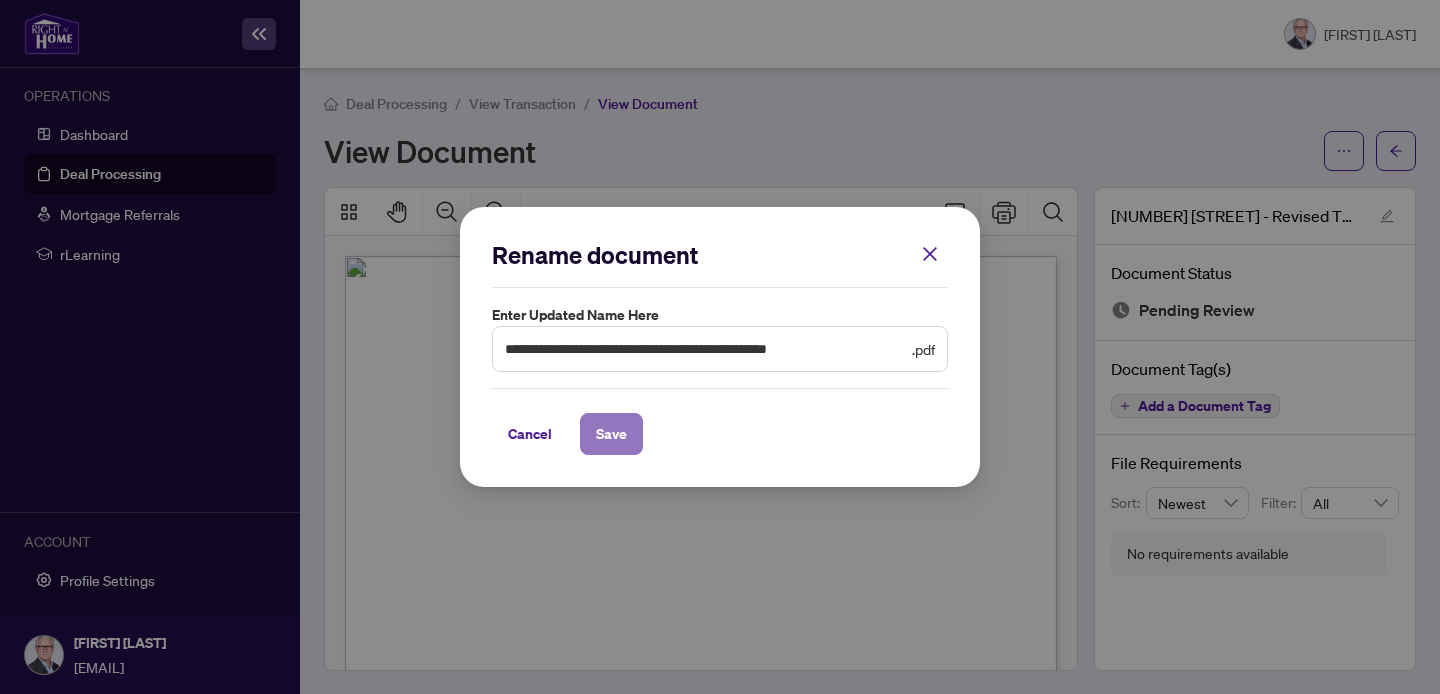 click on "Save" at bounding box center [611, 434] 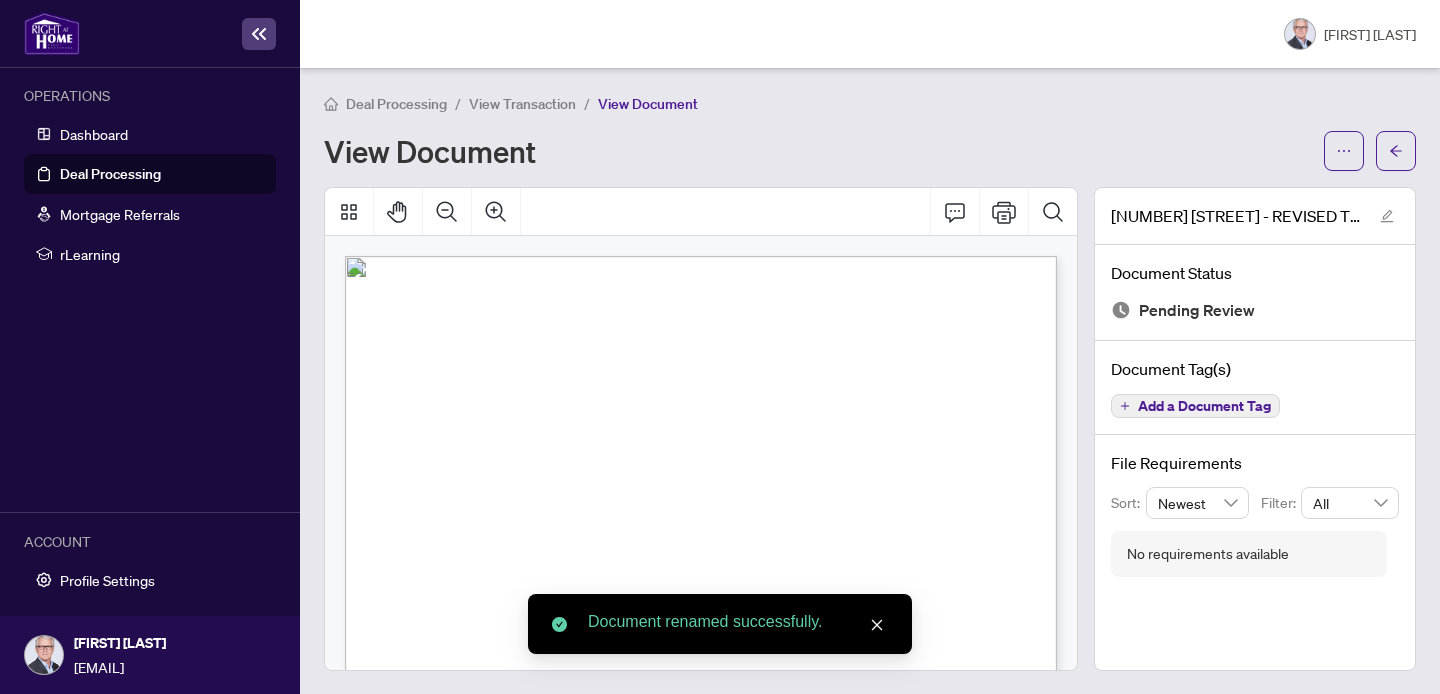 click on "Document renamed successfully." at bounding box center [738, 622] 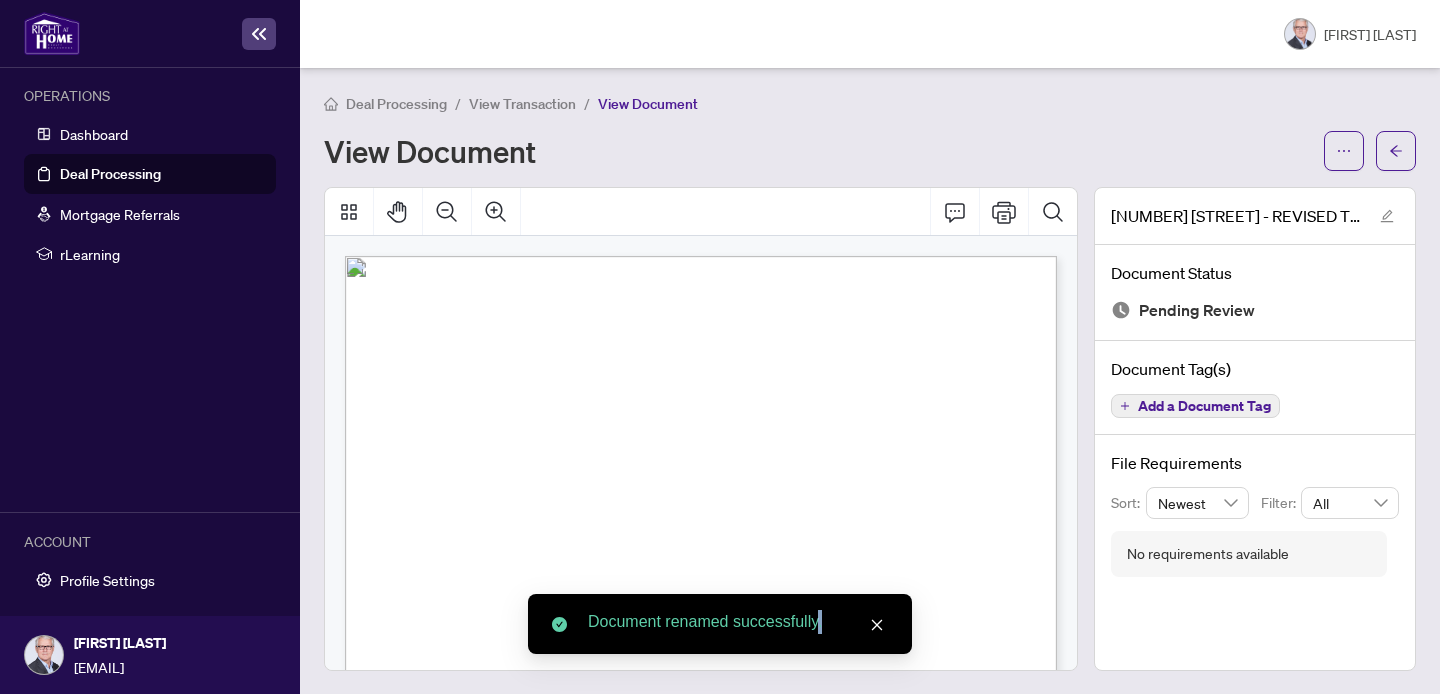 click on "Document renamed successfully." at bounding box center (720, 624) 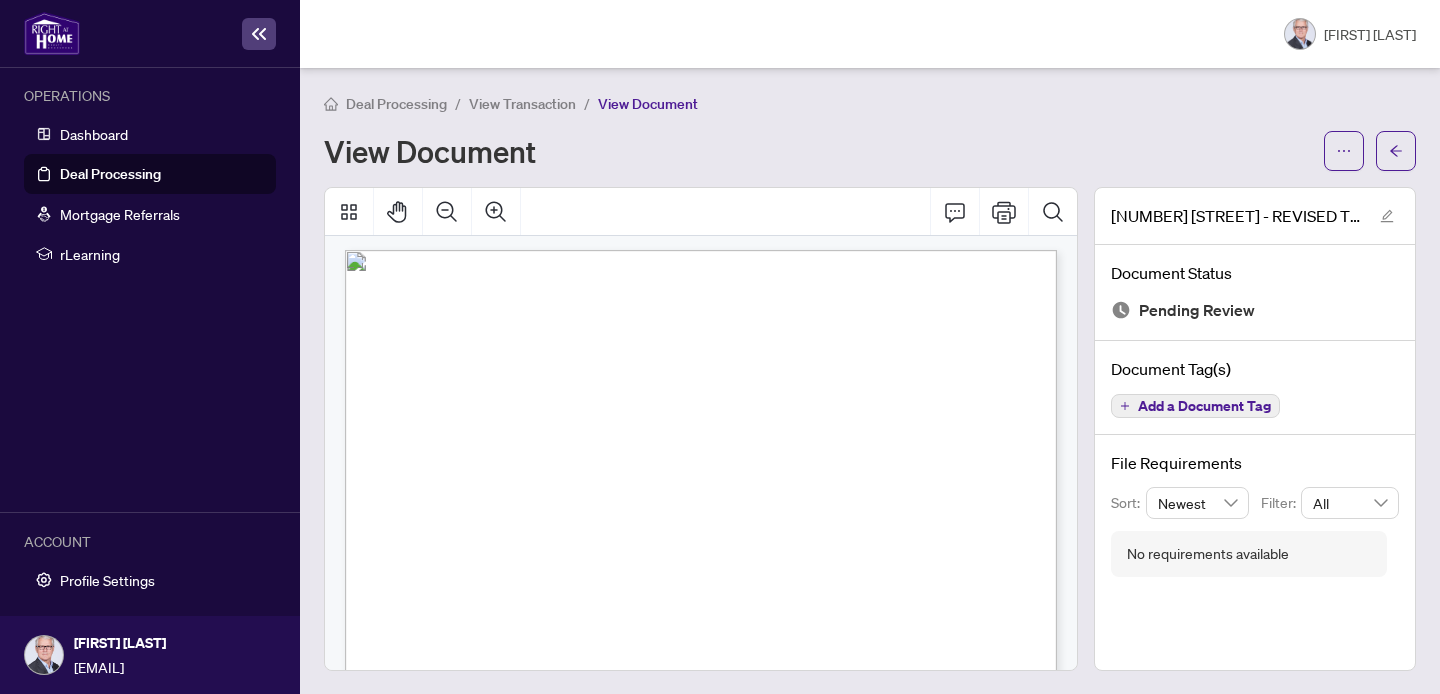 scroll, scrollTop: 0, scrollLeft: 0, axis: both 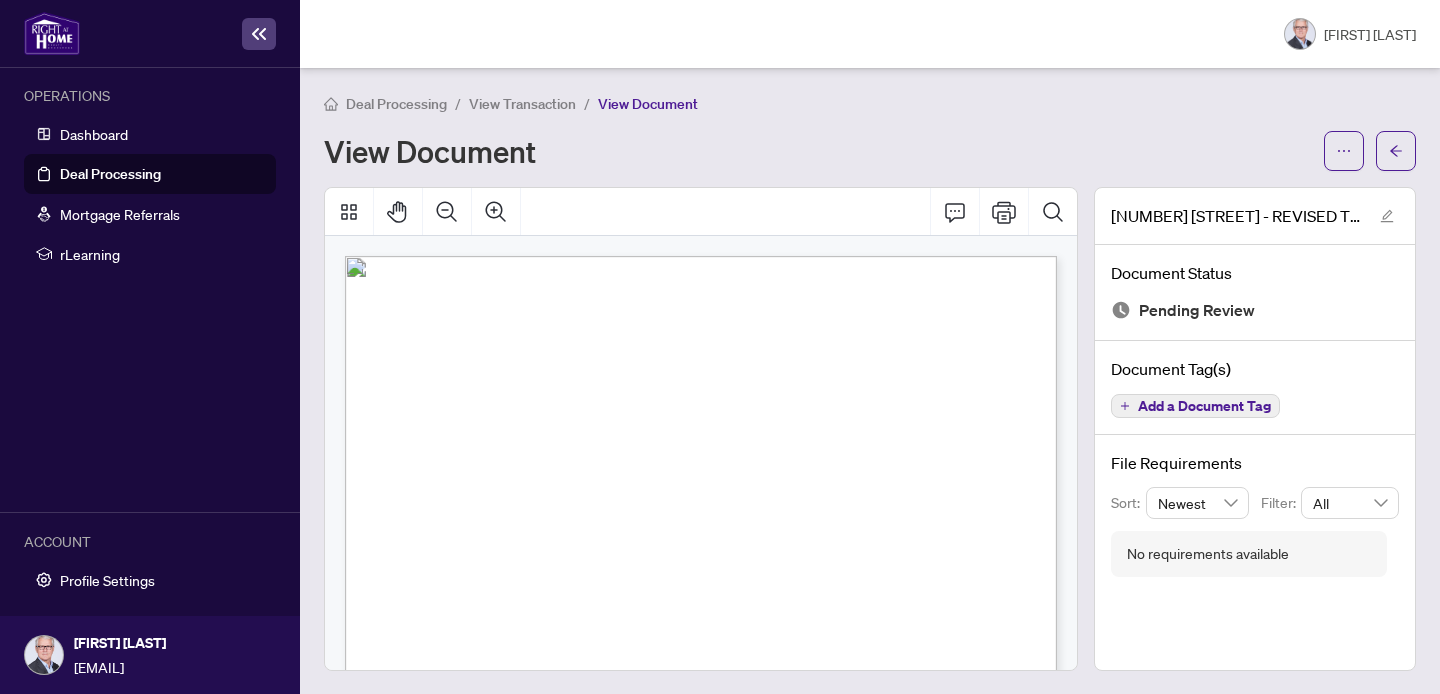 click on "View Transaction" at bounding box center (522, 104) 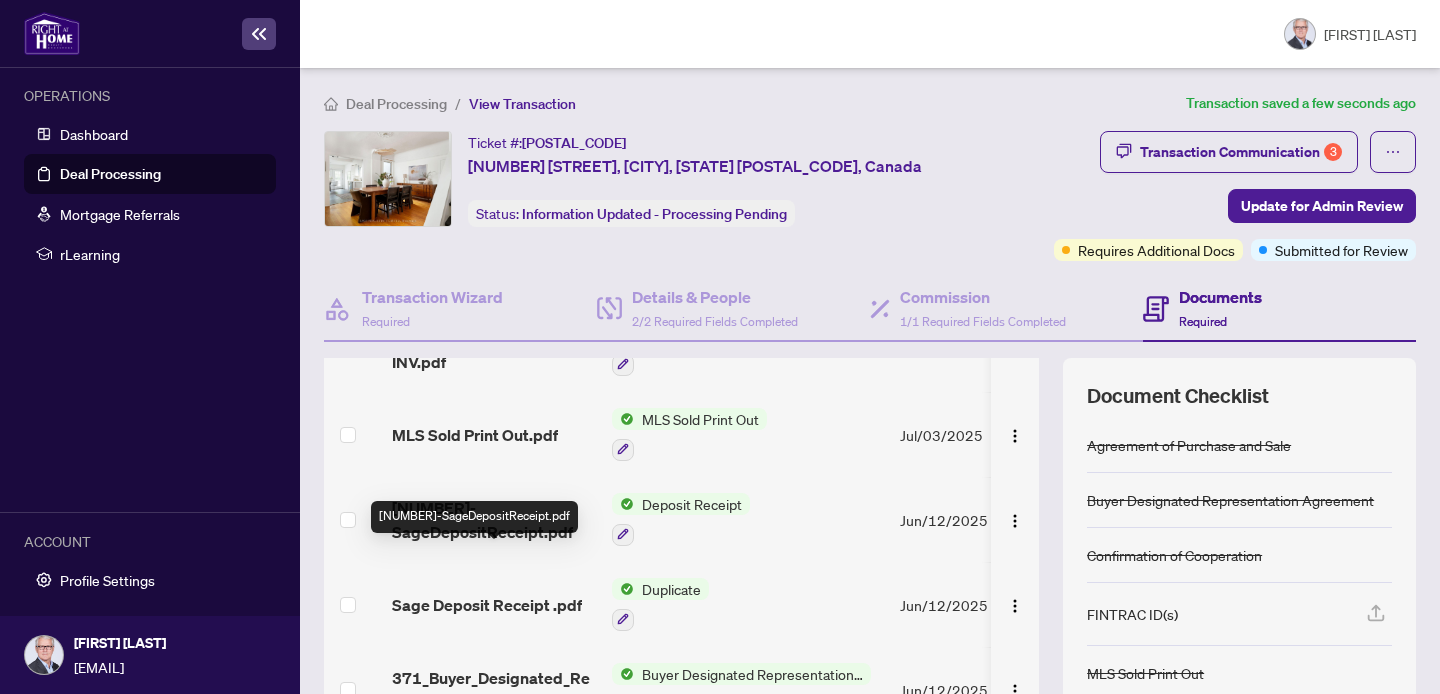 scroll, scrollTop: 964, scrollLeft: 0, axis: vertical 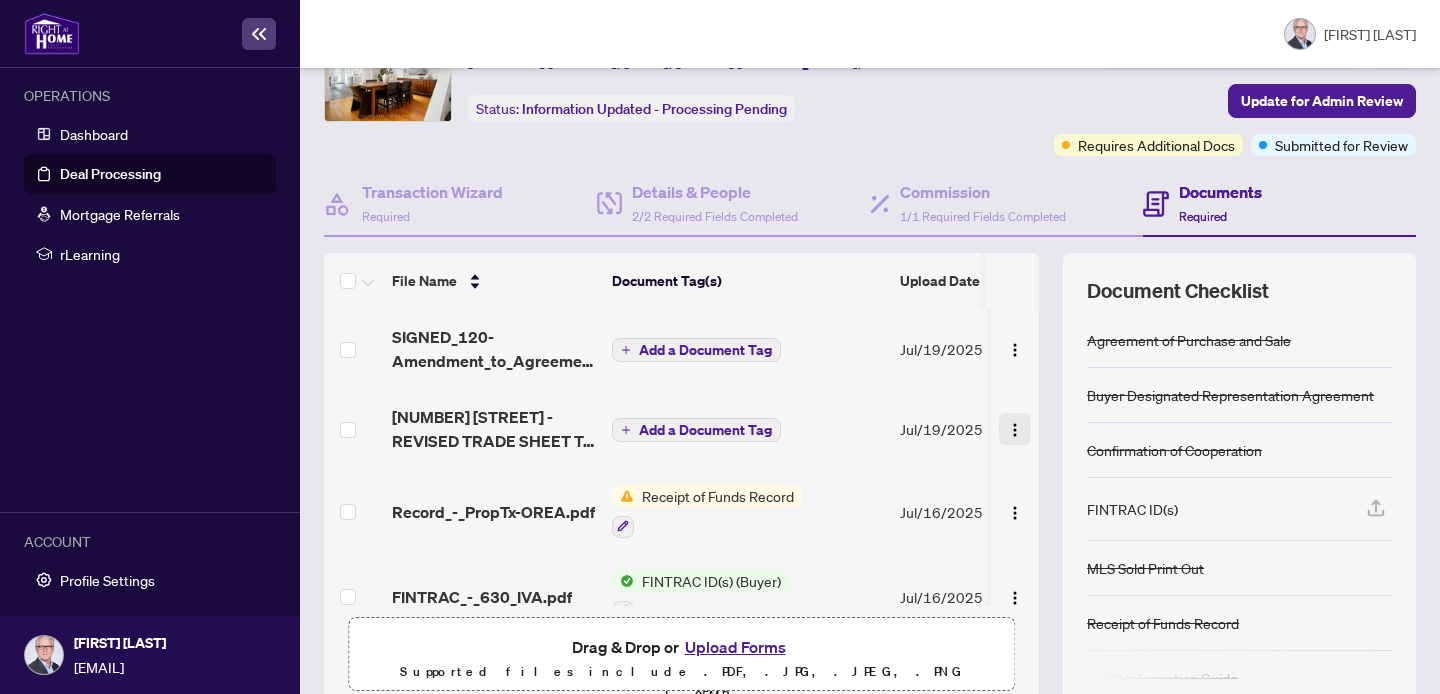 click at bounding box center (1015, 430) 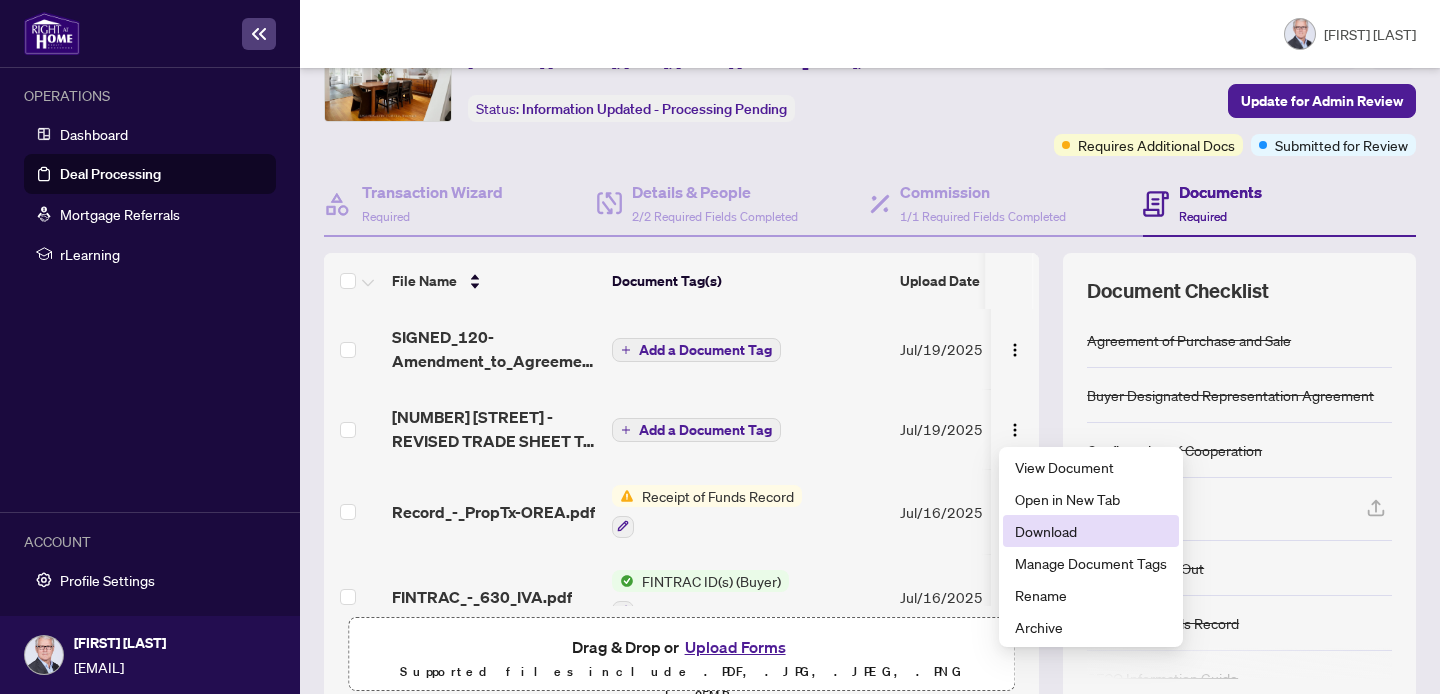 click on "Download" at bounding box center (1091, 531) 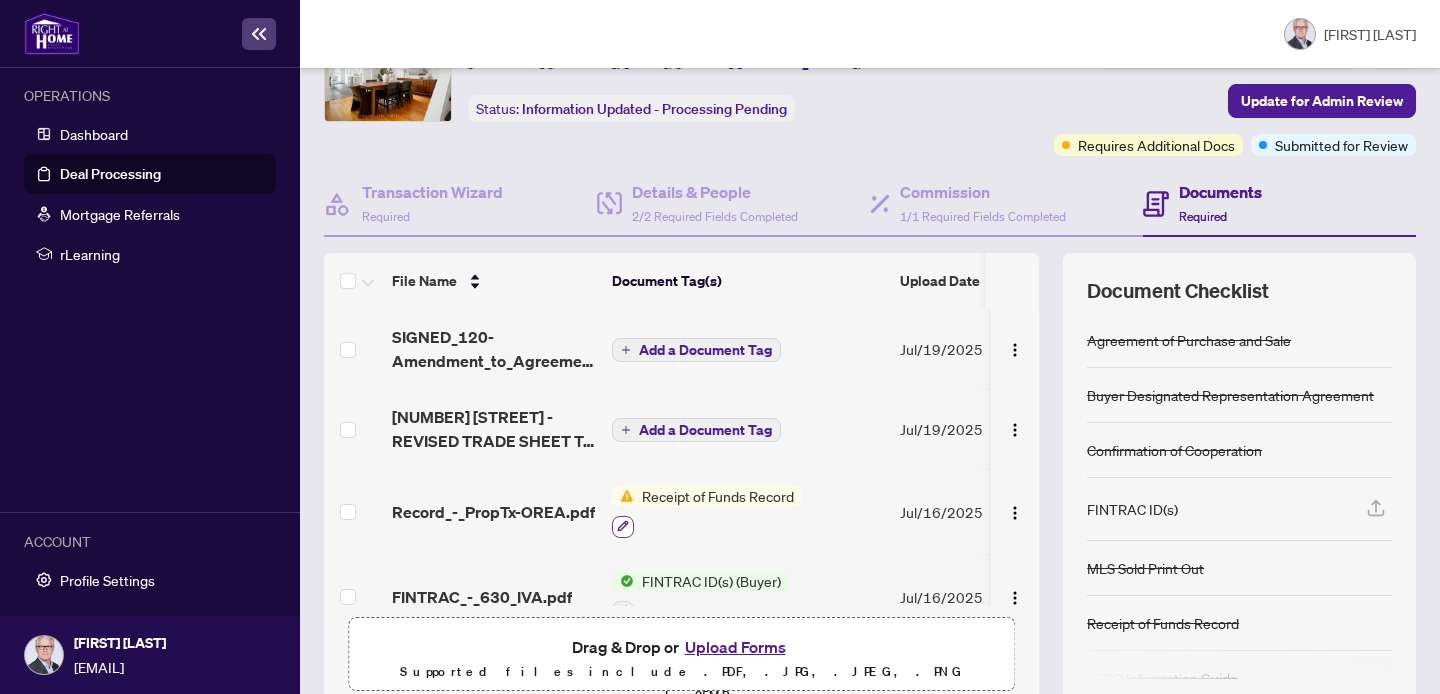 click 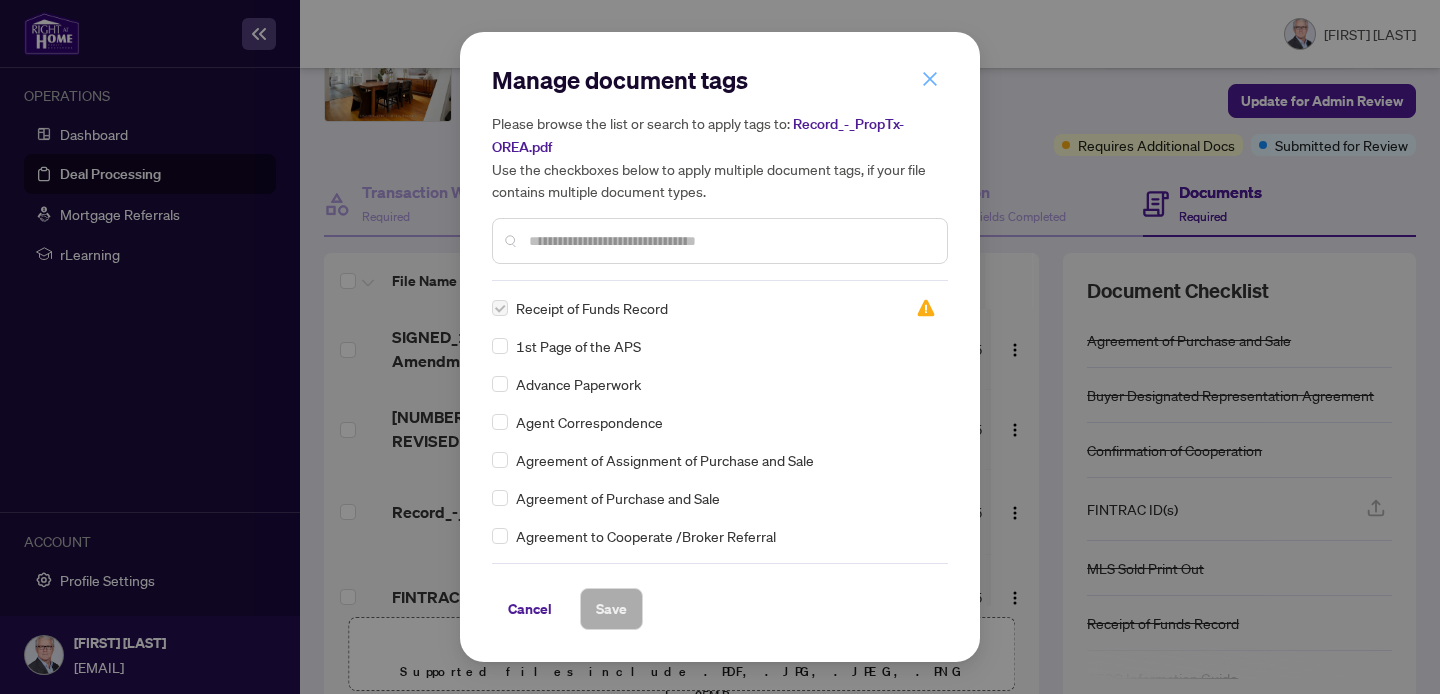 click 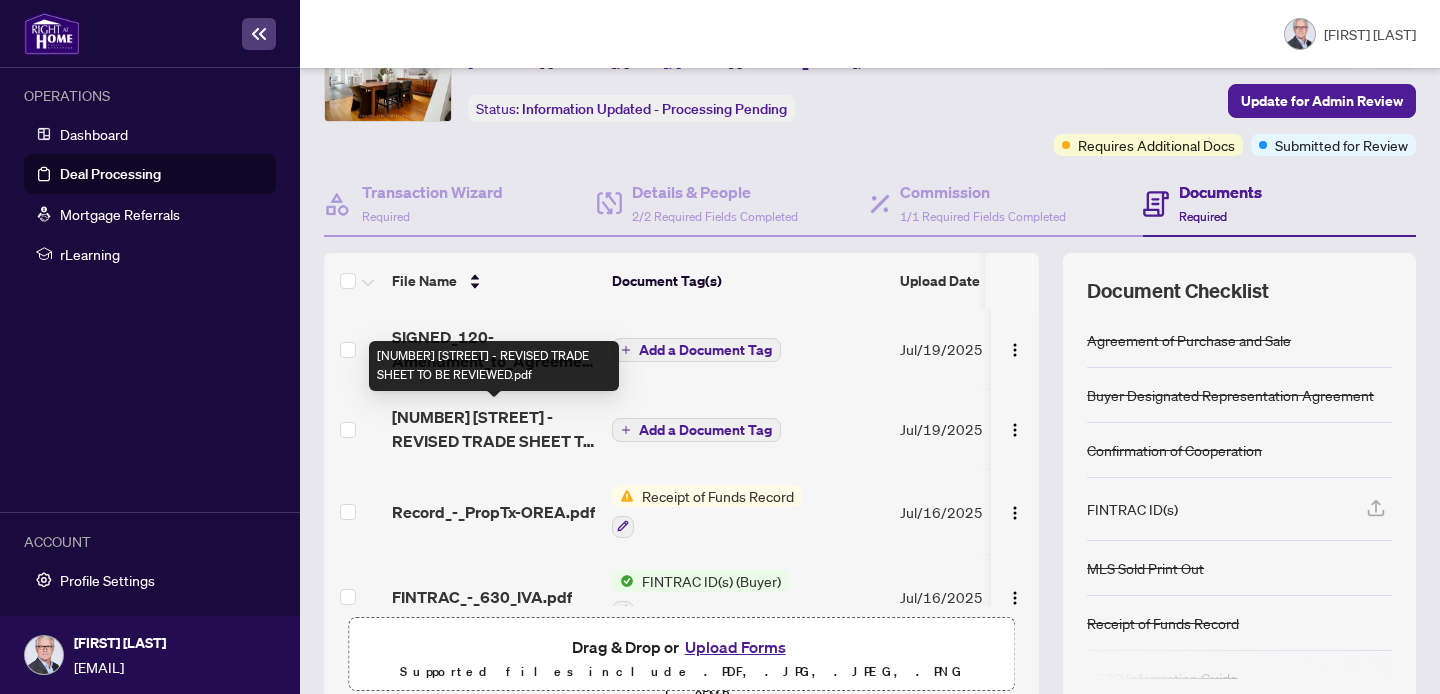 click on "[NUMBER] [STREET] - REVISED TRADE SHEET TO BE REVIEWED.pdf" at bounding box center [494, 429] 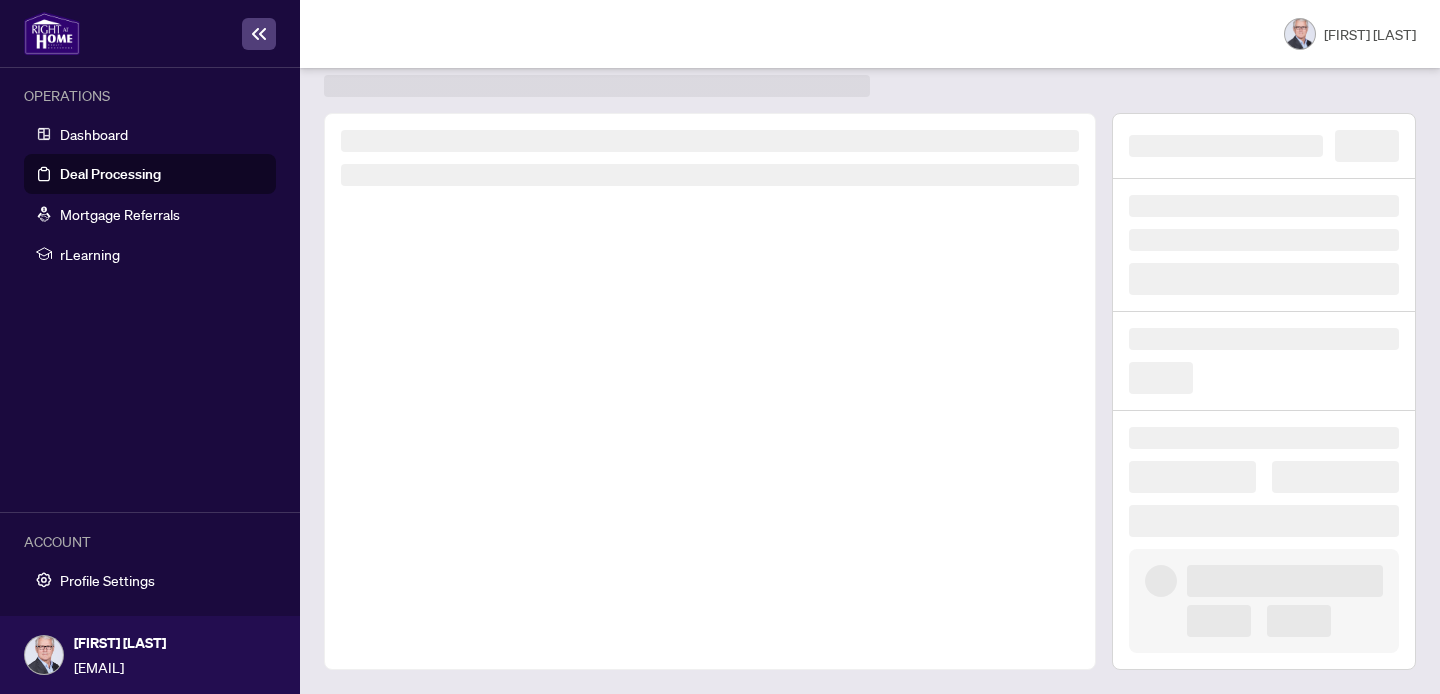 scroll, scrollTop: 0, scrollLeft: 0, axis: both 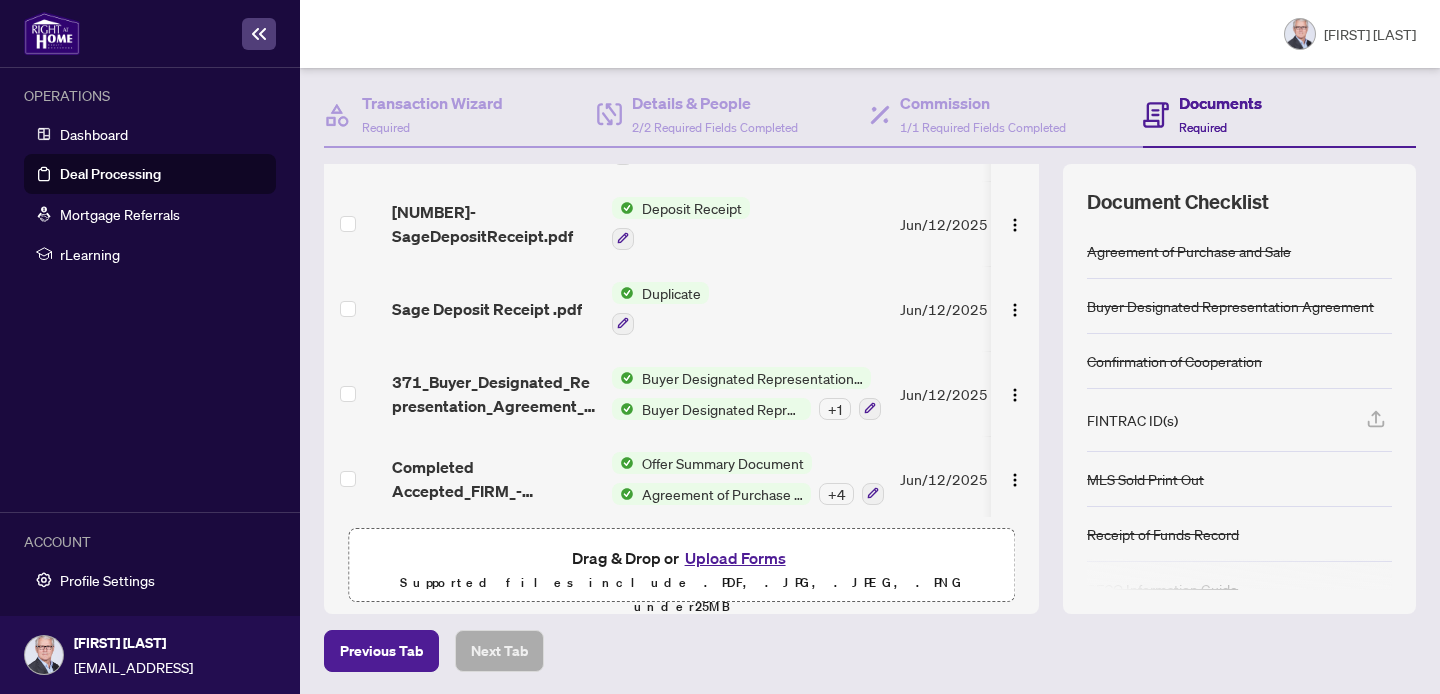 click on "Upload Forms" at bounding box center (735, 558) 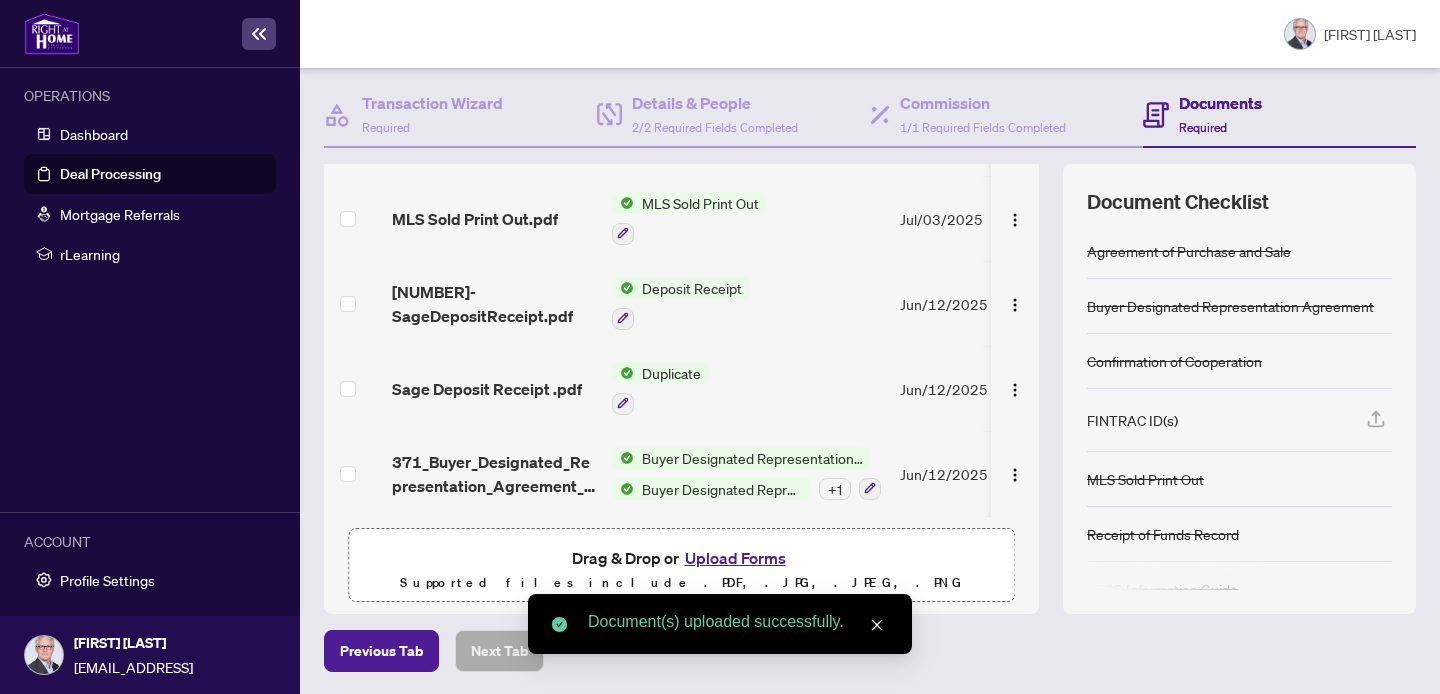 scroll, scrollTop: 193, scrollLeft: 0, axis: vertical 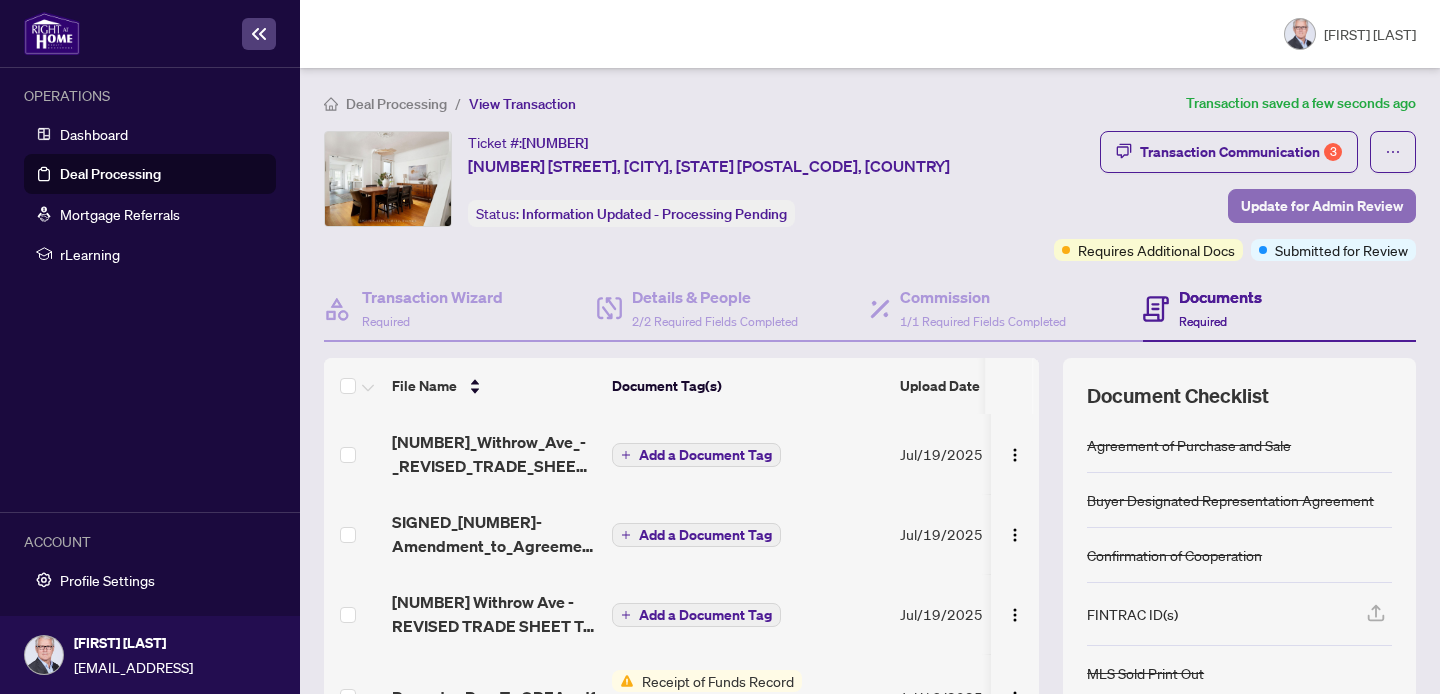 click on "Update for Admin Review" at bounding box center (1322, 206) 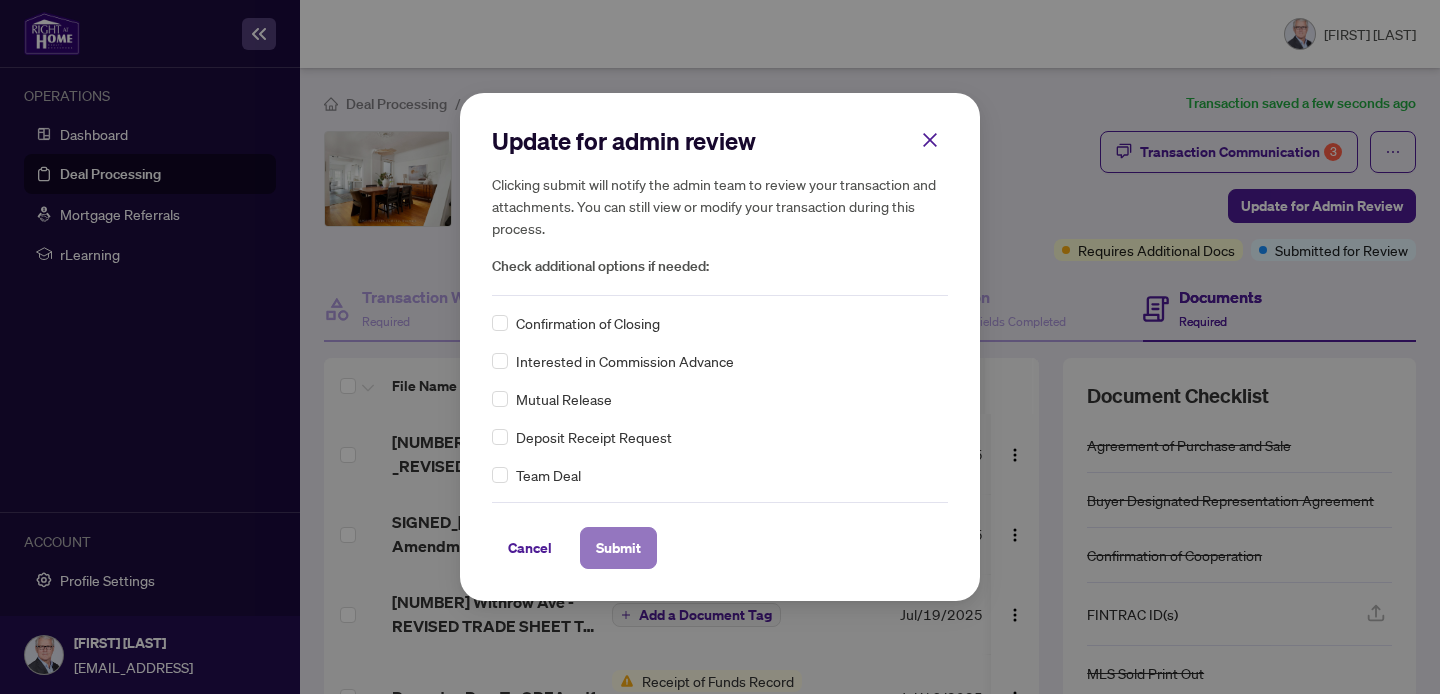 click on "Submit" at bounding box center [618, 548] 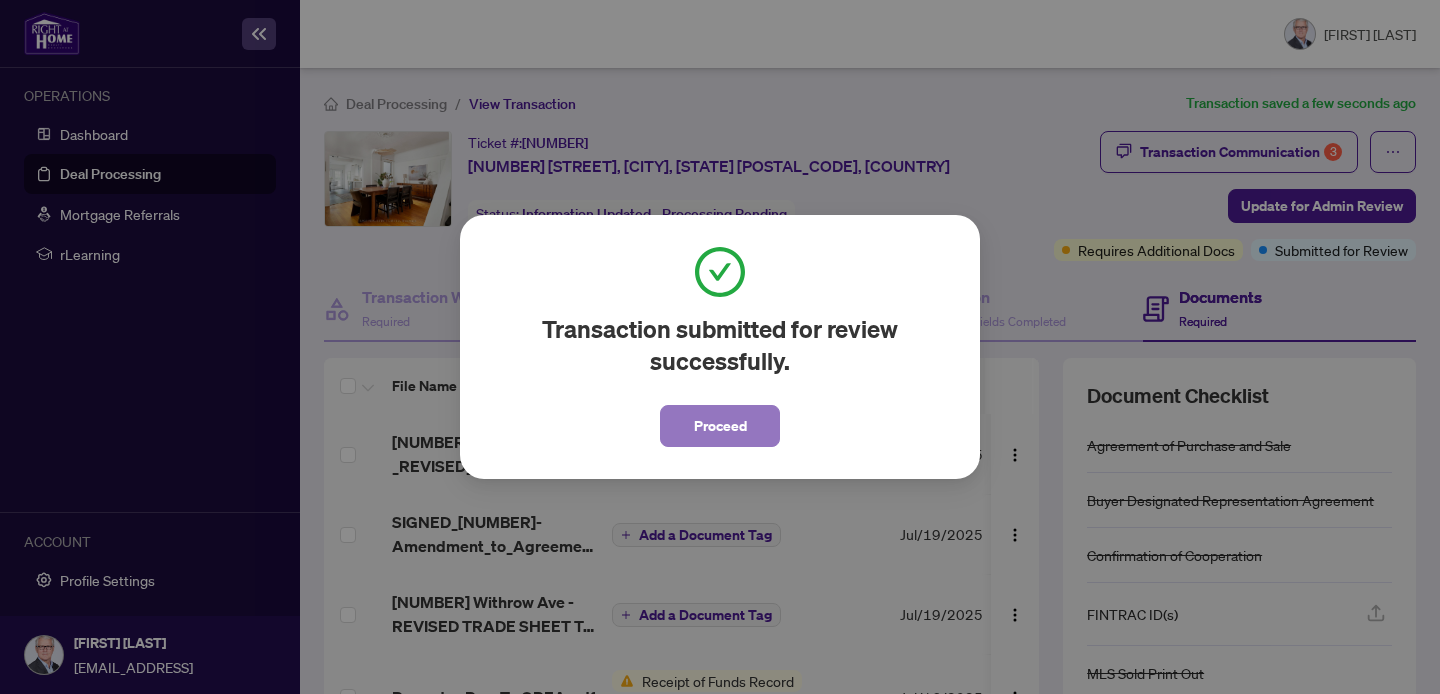 click on "Proceed" at bounding box center [720, 426] 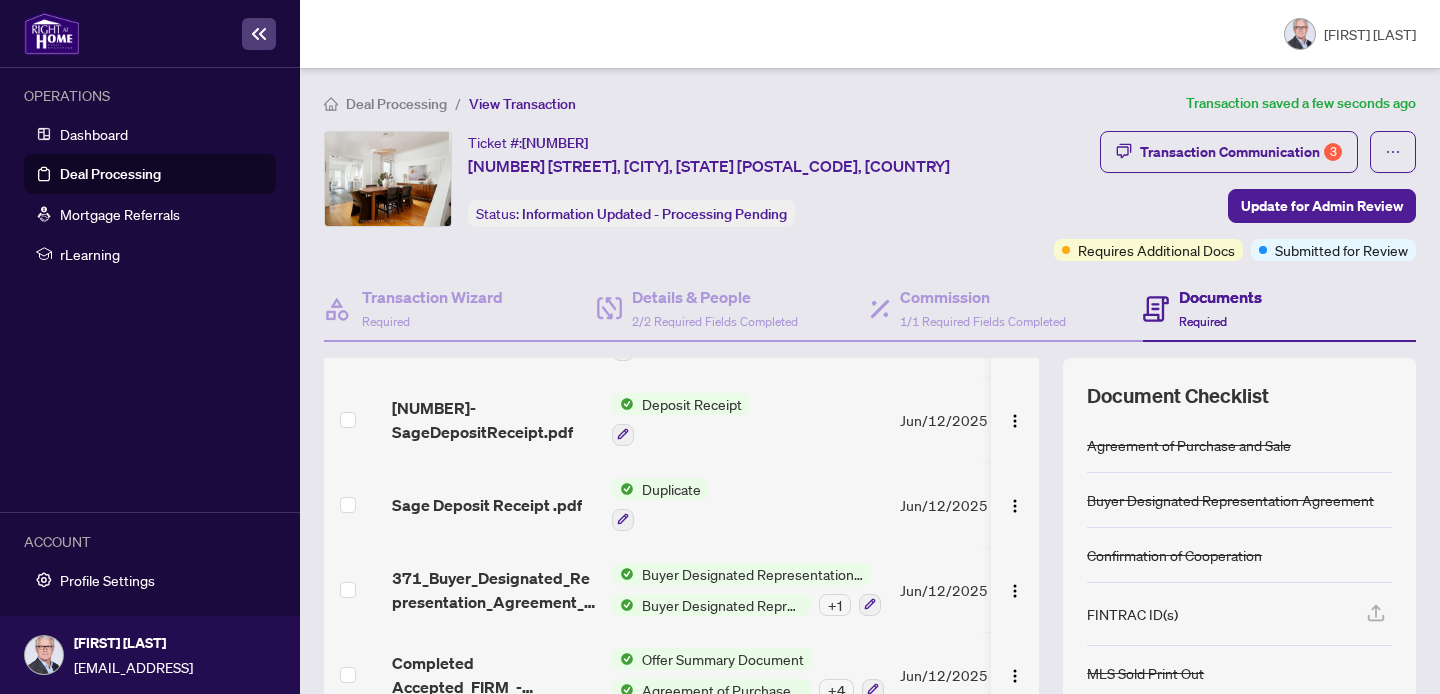 scroll, scrollTop: 1044, scrollLeft: 0, axis: vertical 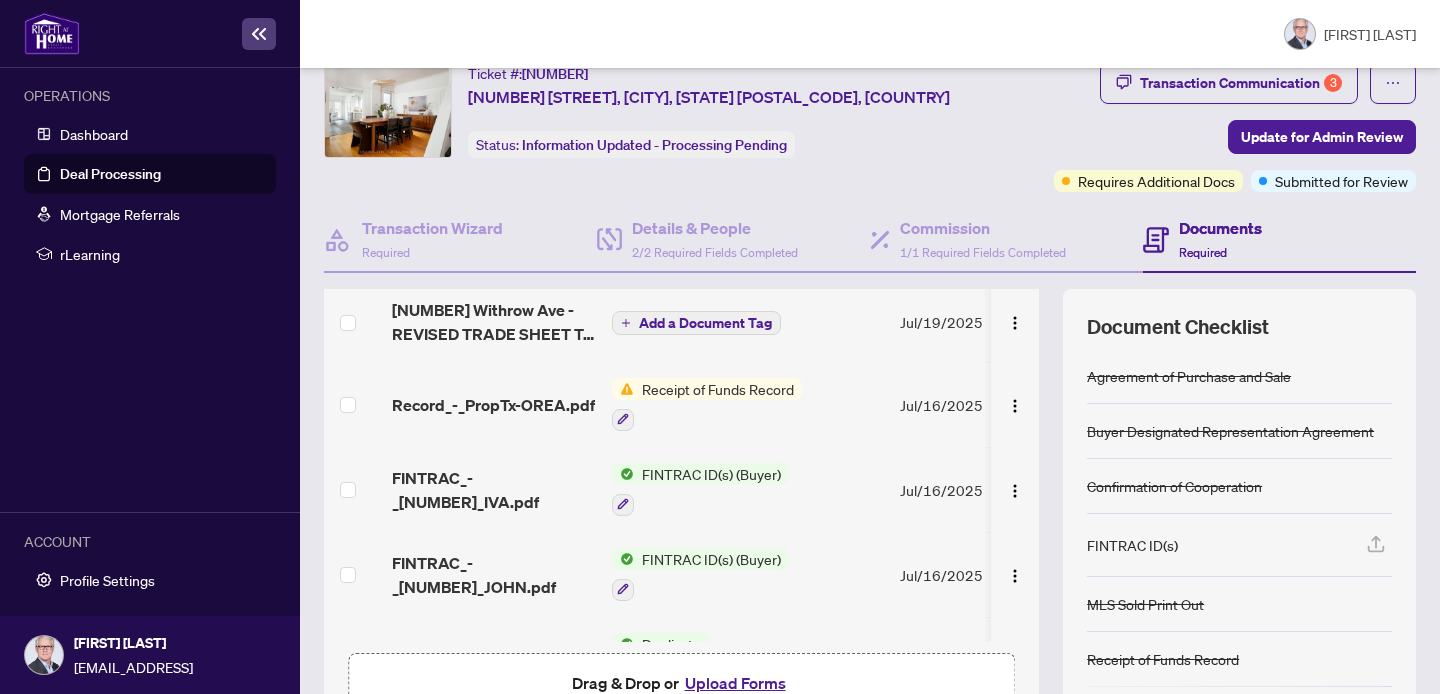 click on "Receipt of Funds Record" at bounding box center [718, 389] 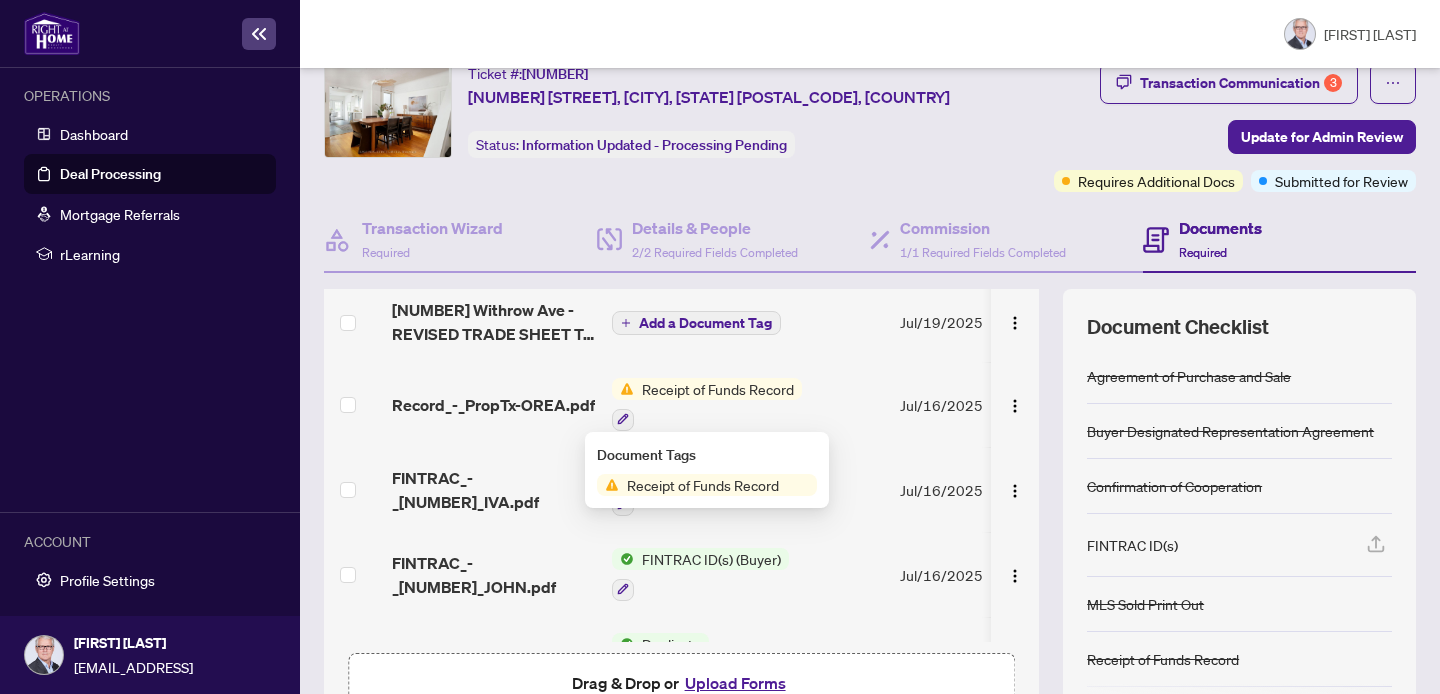click on "Receipt of Funds Record" at bounding box center [703, 485] 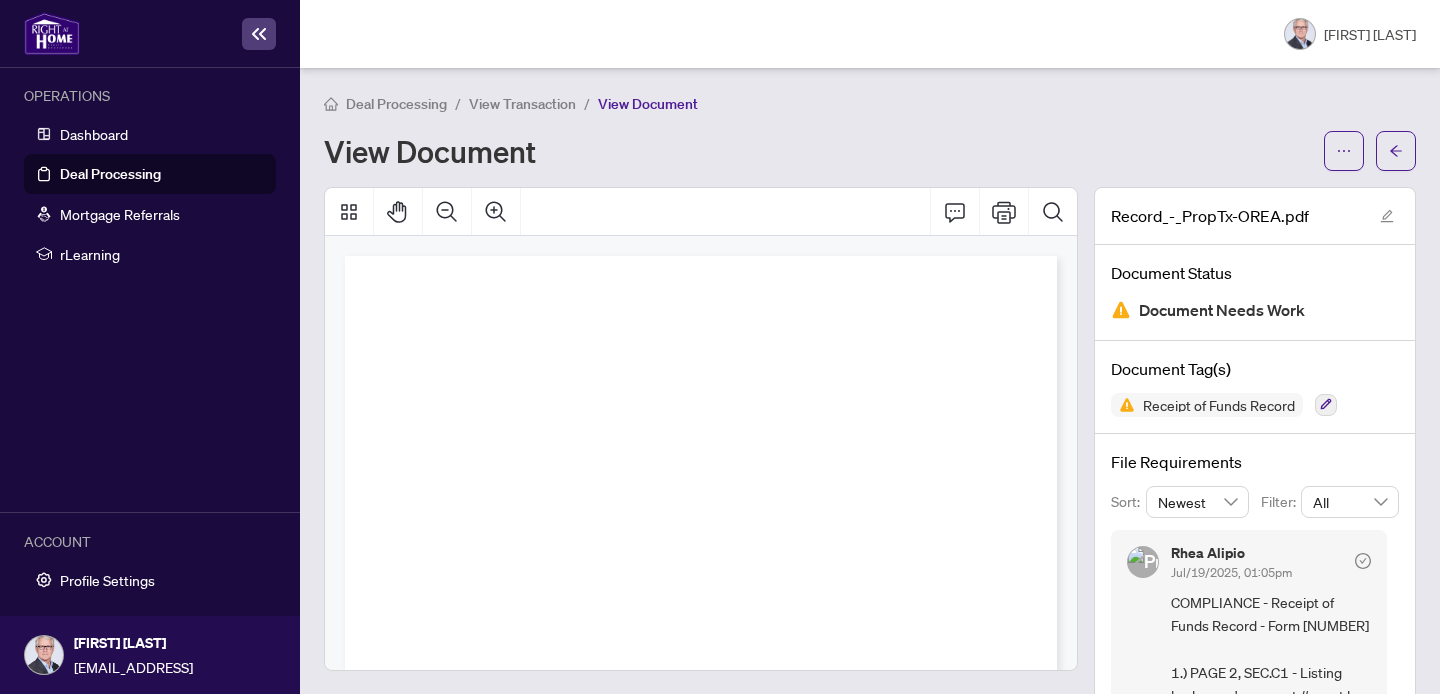 scroll, scrollTop: 55, scrollLeft: 0, axis: vertical 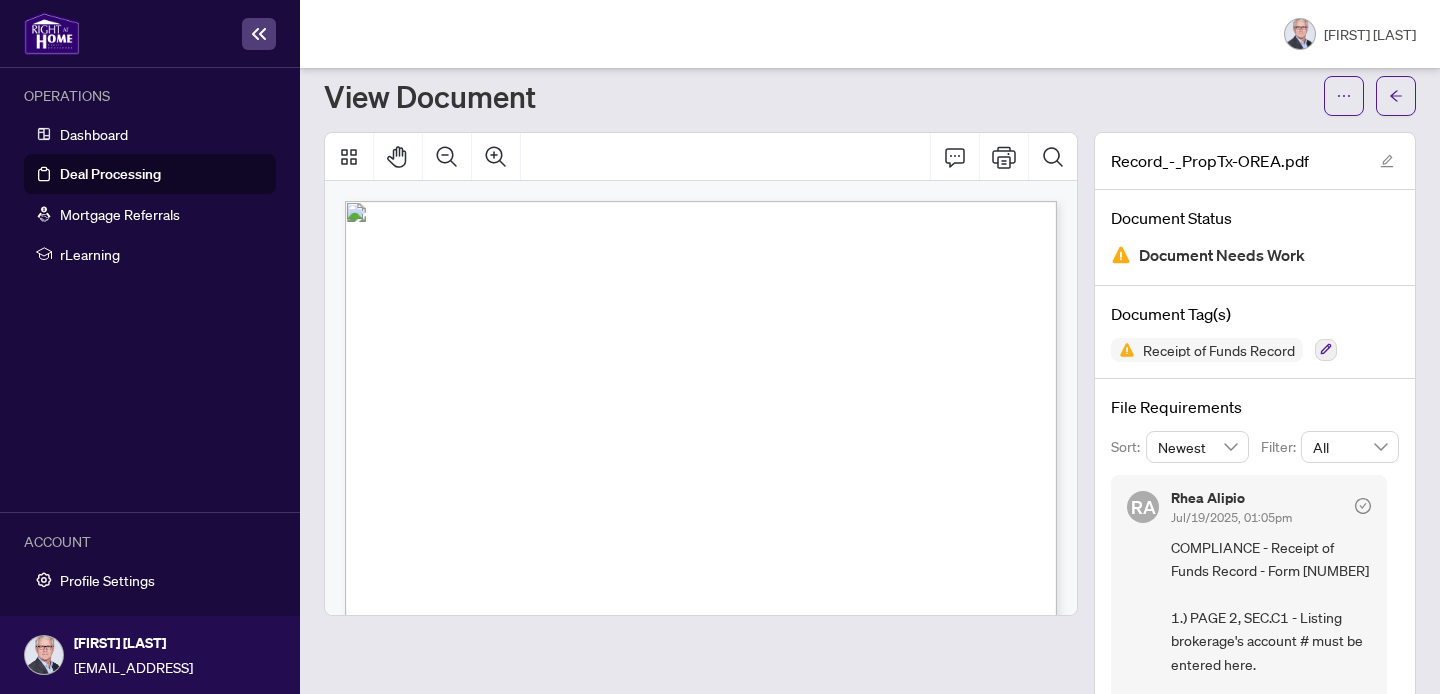 click on "Document Status" at bounding box center (1255, 218) 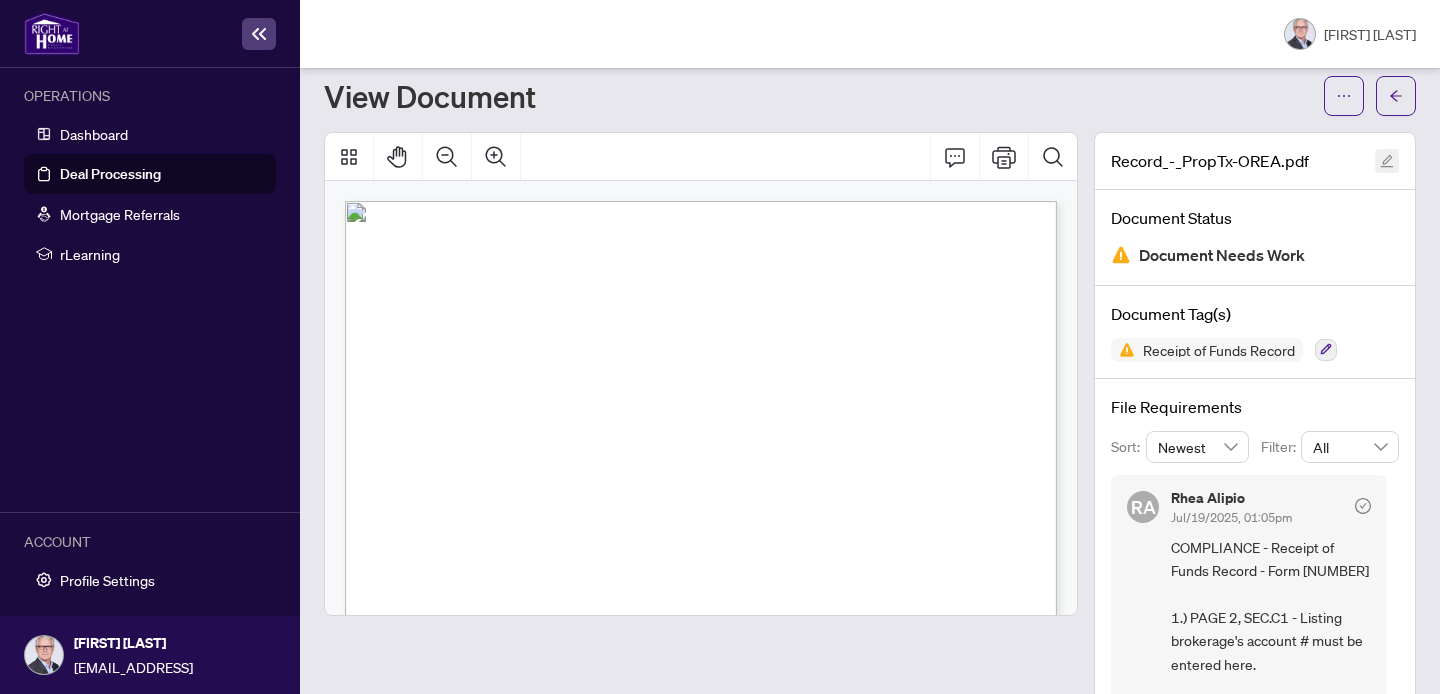 click 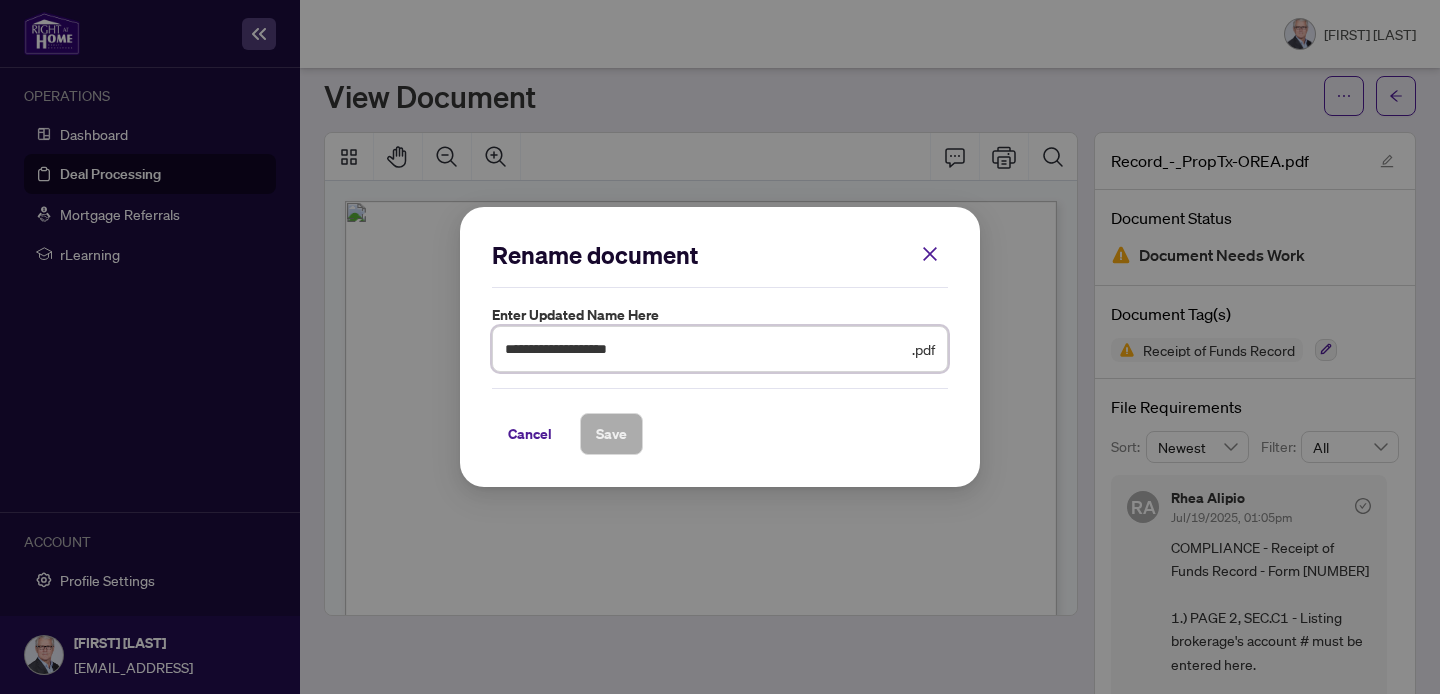 click on "**********" at bounding box center (706, 349) 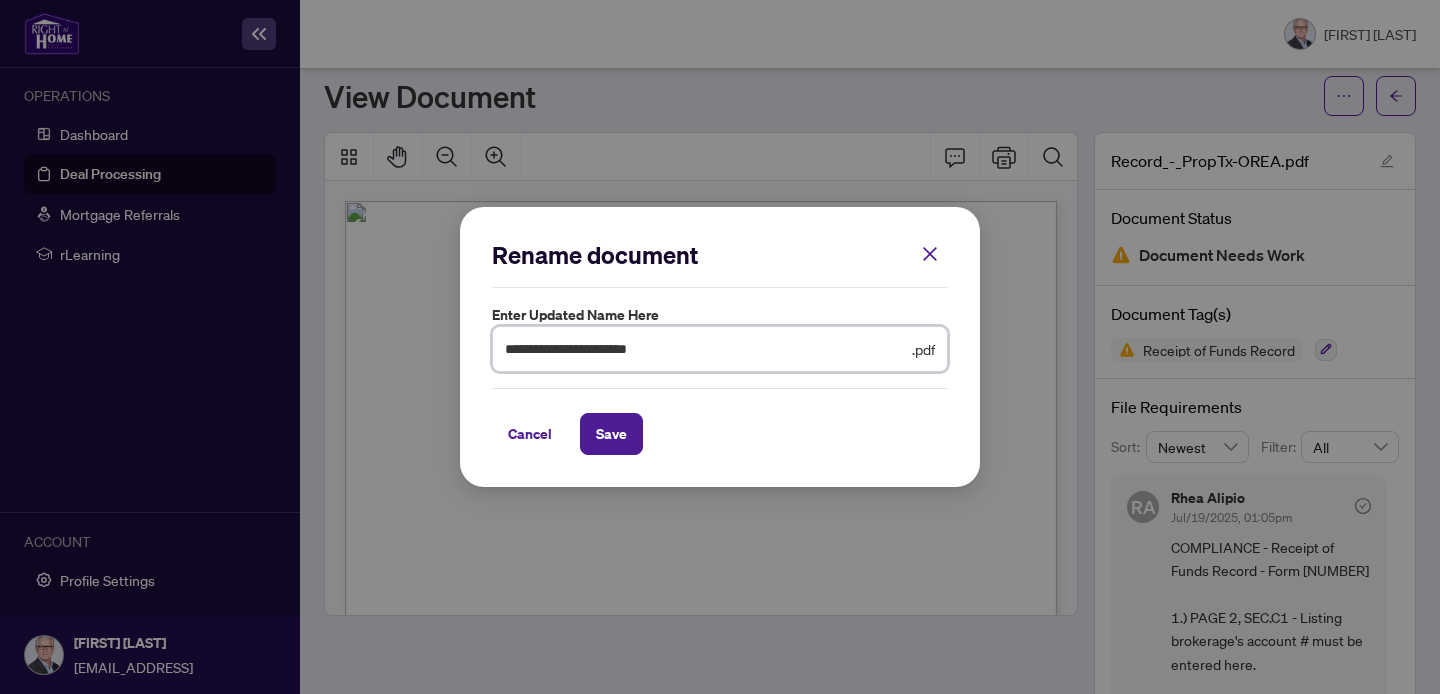 click on "**********" at bounding box center [706, 349] 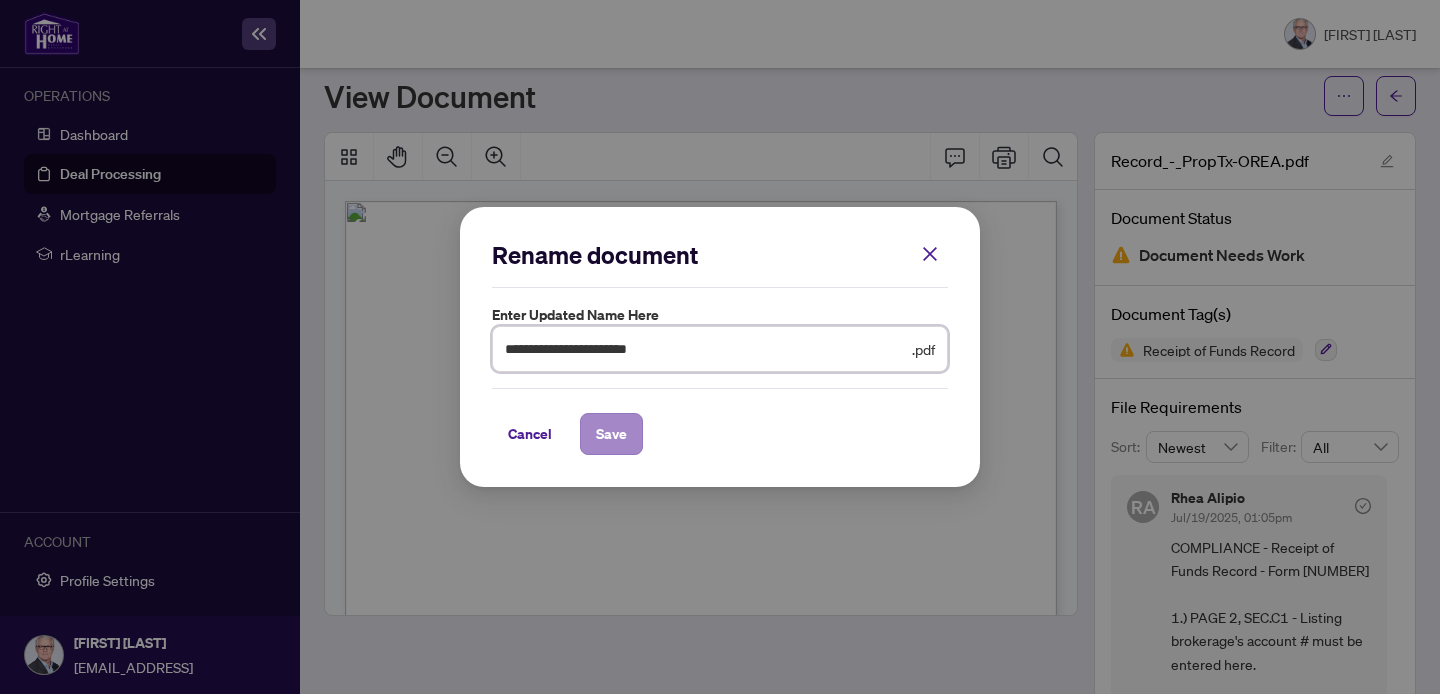 type on "**********" 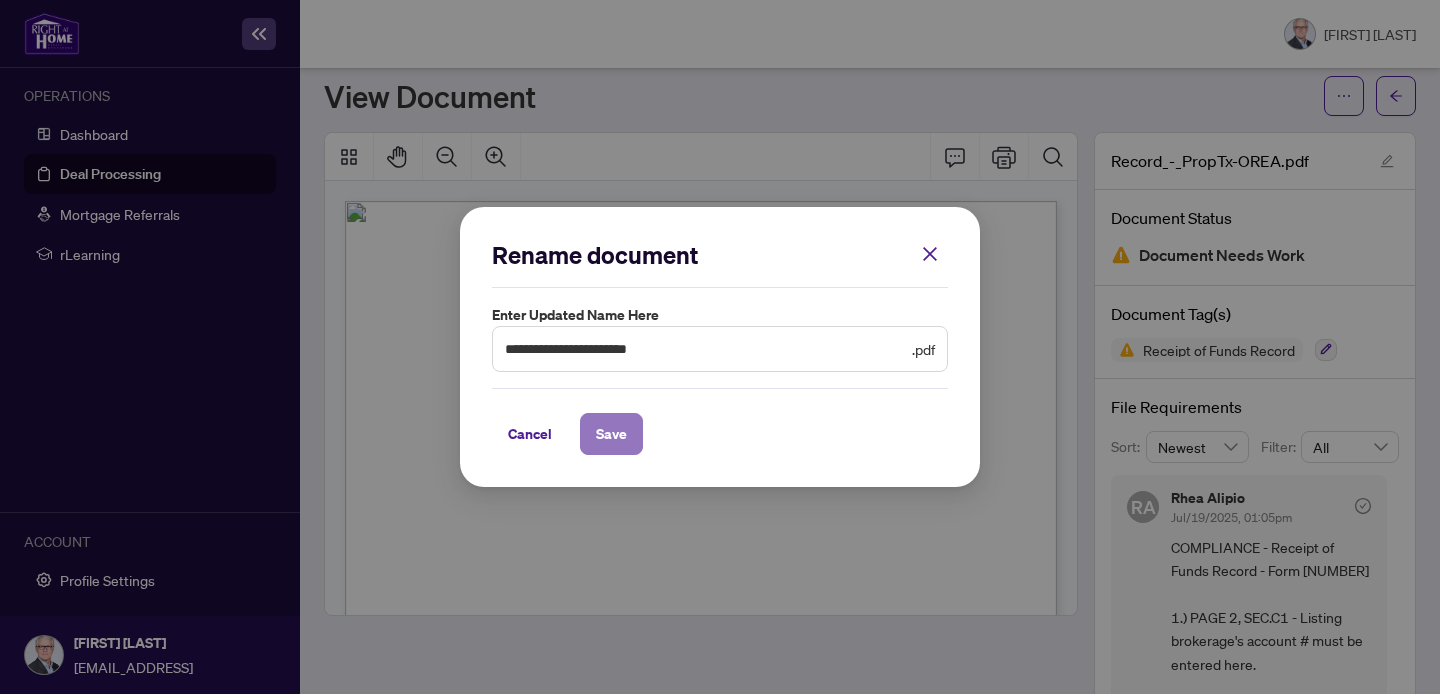 click on "Save" at bounding box center (611, 434) 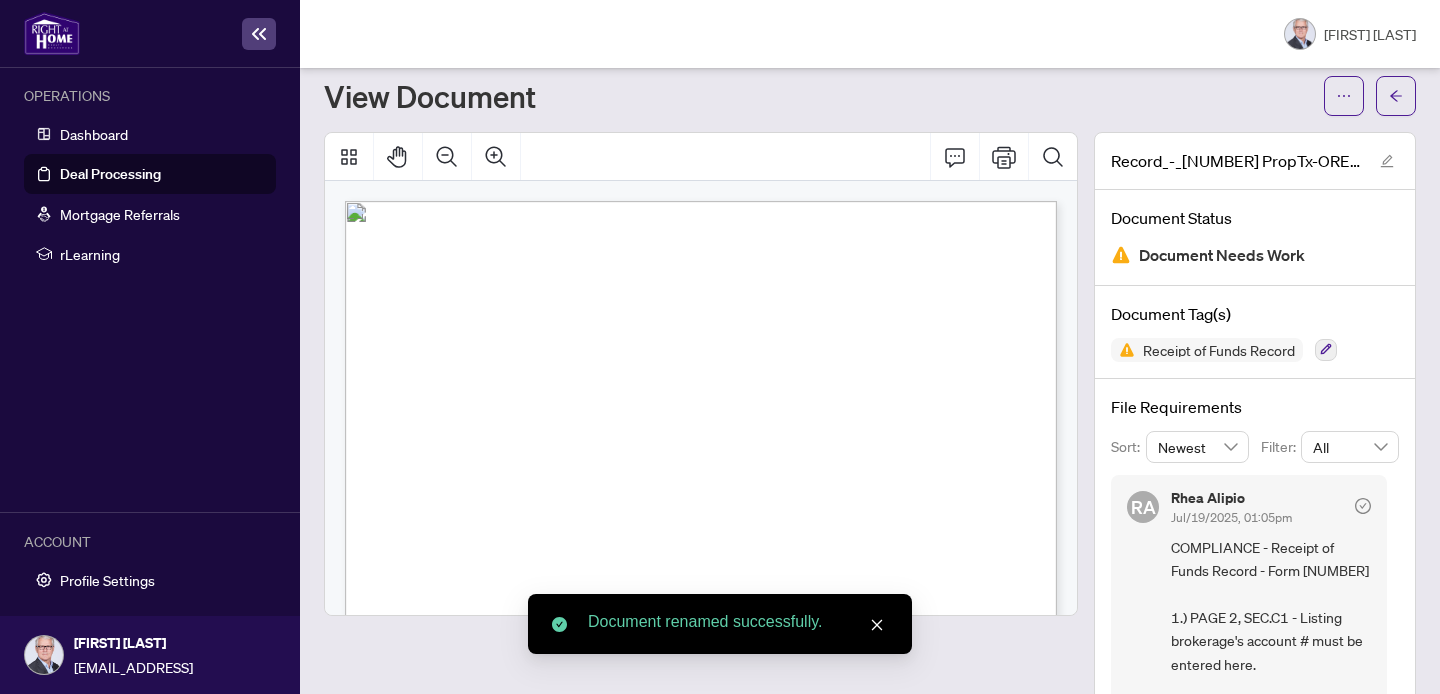 click on "Document renamed successfully." at bounding box center (738, 622) 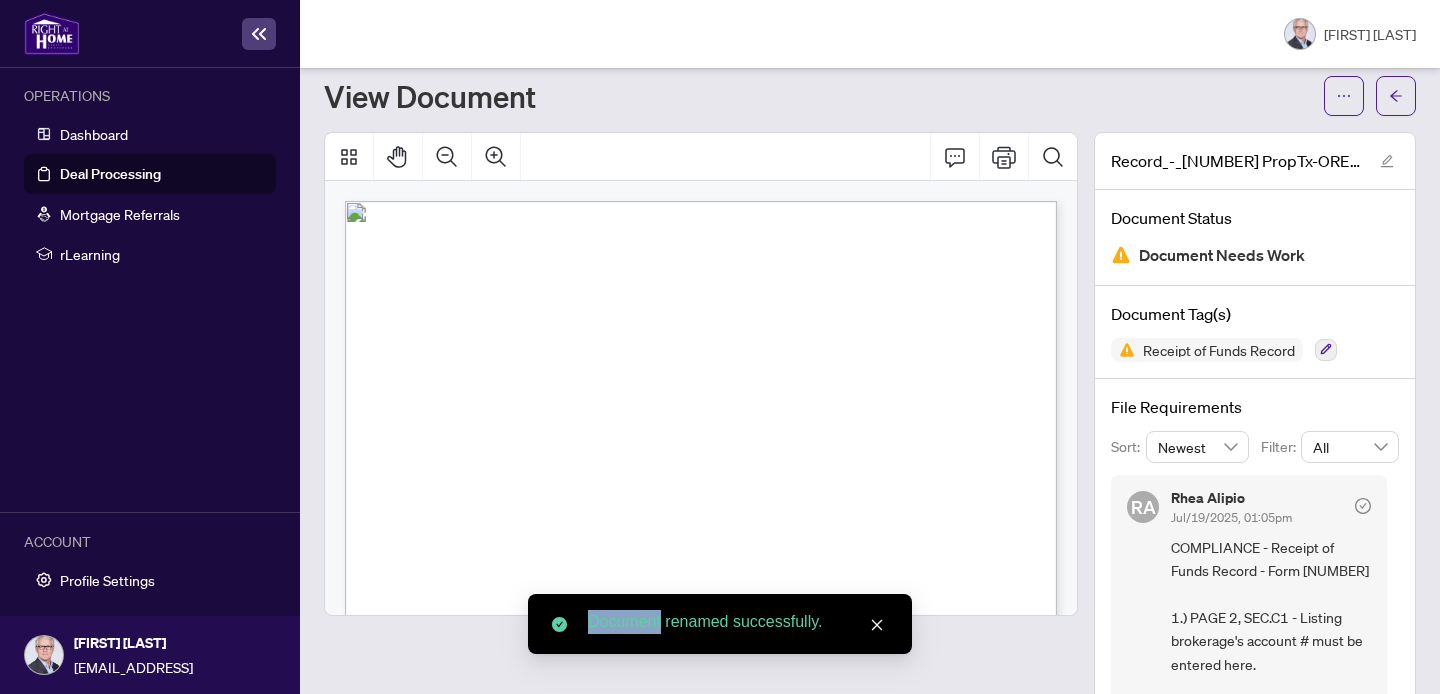 click on "Document renamed successfully." at bounding box center [738, 622] 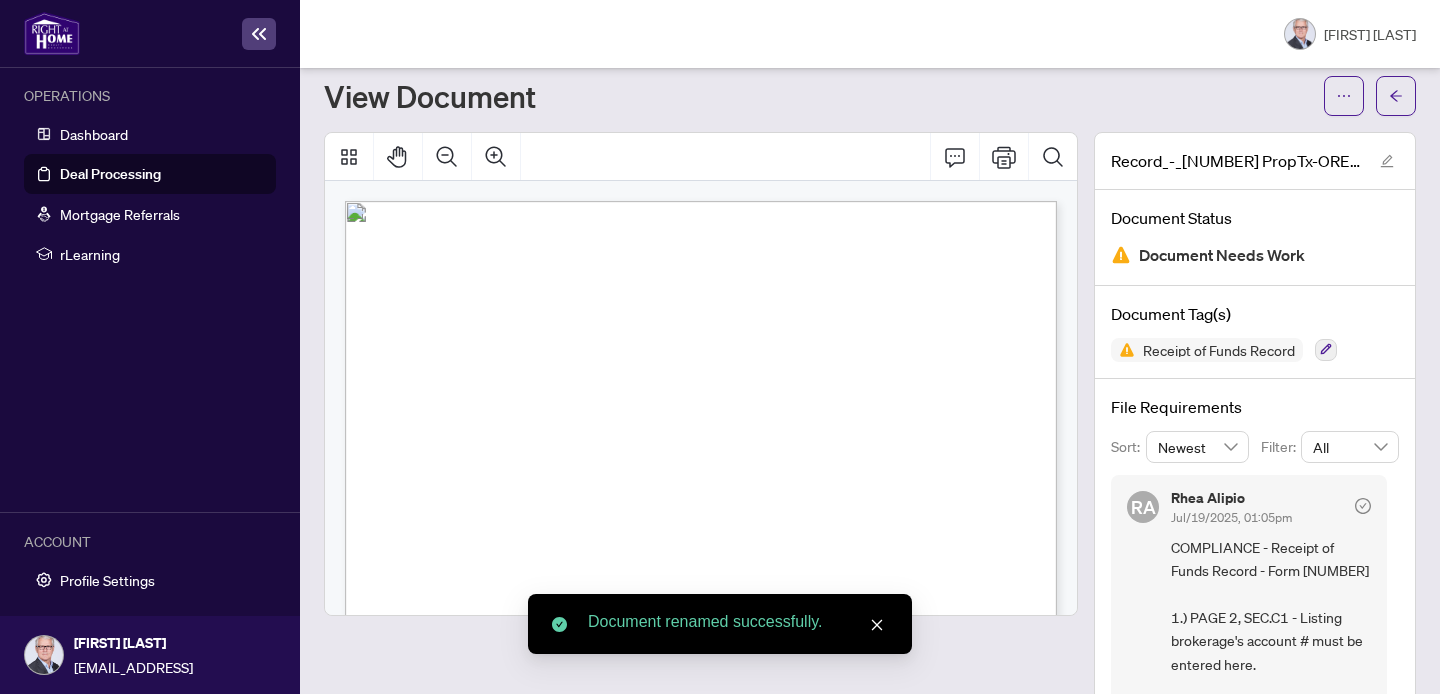 click on "Document renamed successfully." at bounding box center (738, 622) 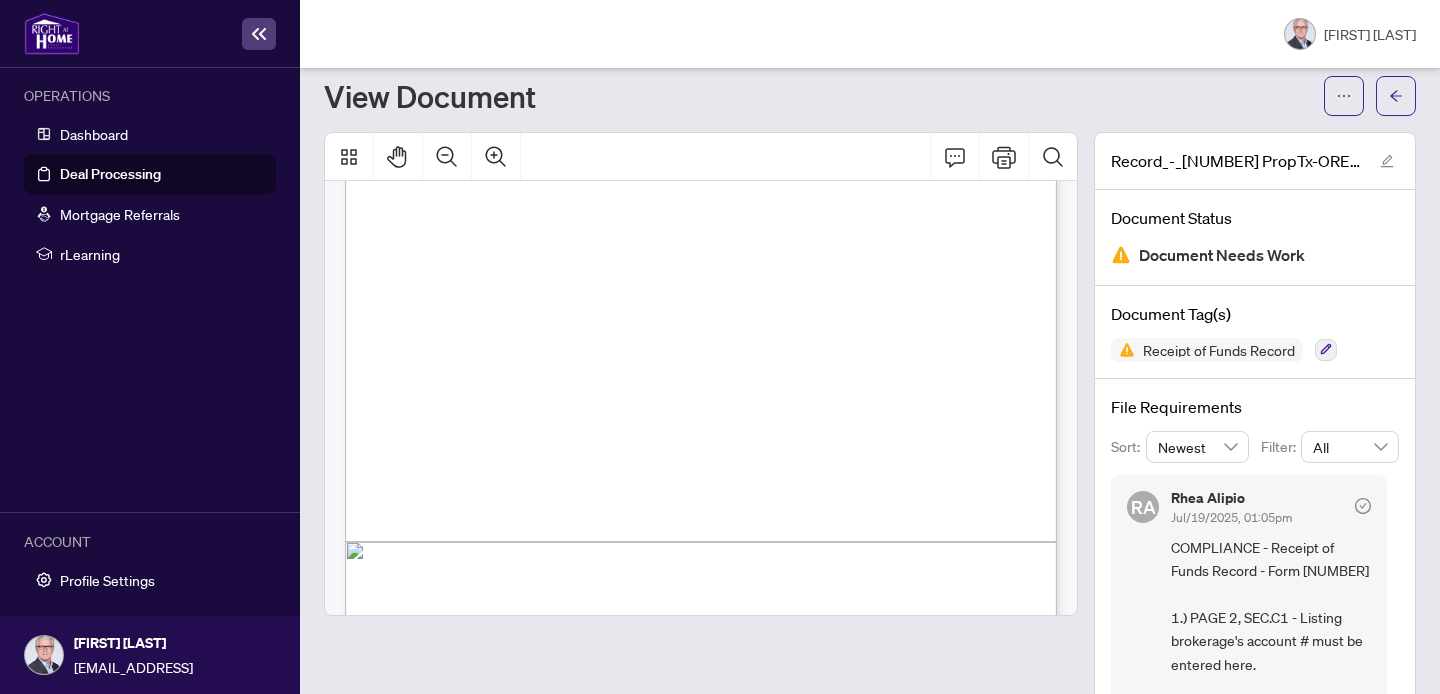 scroll, scrollTop: 429, scrollLeft: 0, axis: vertical 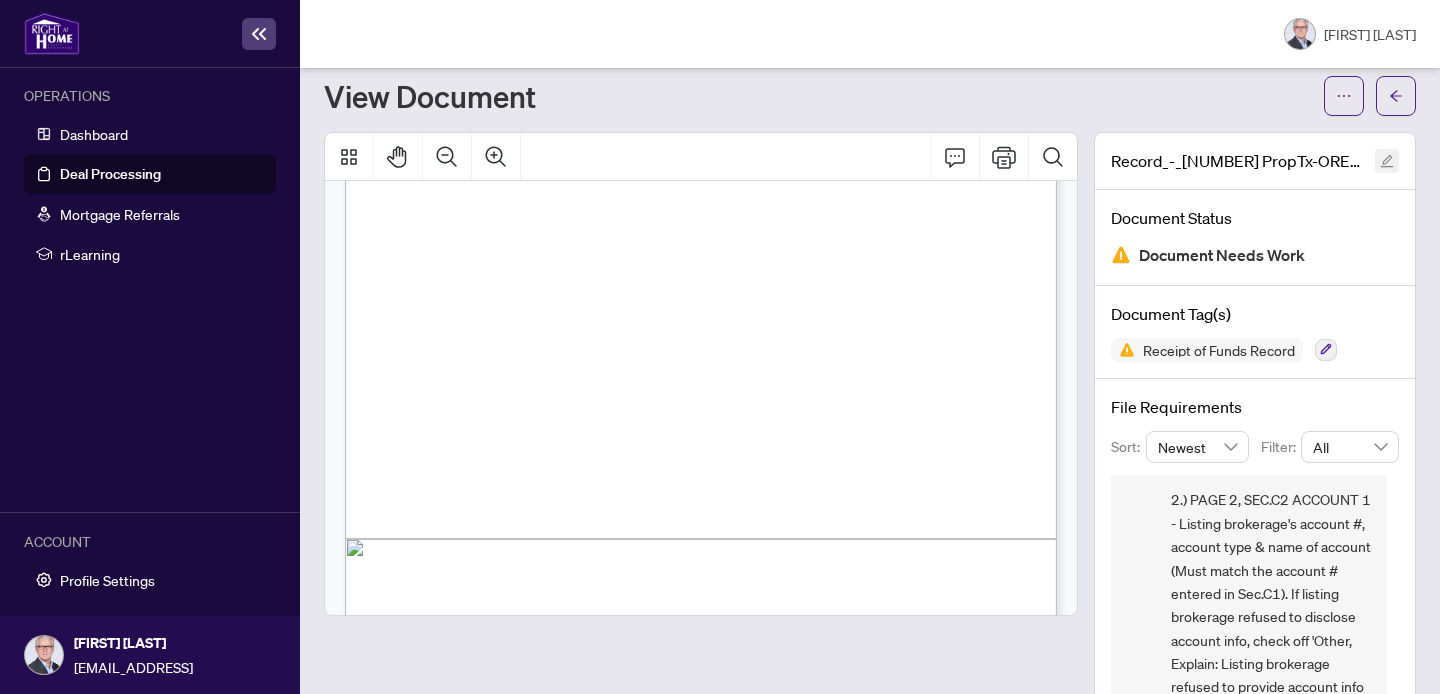 click 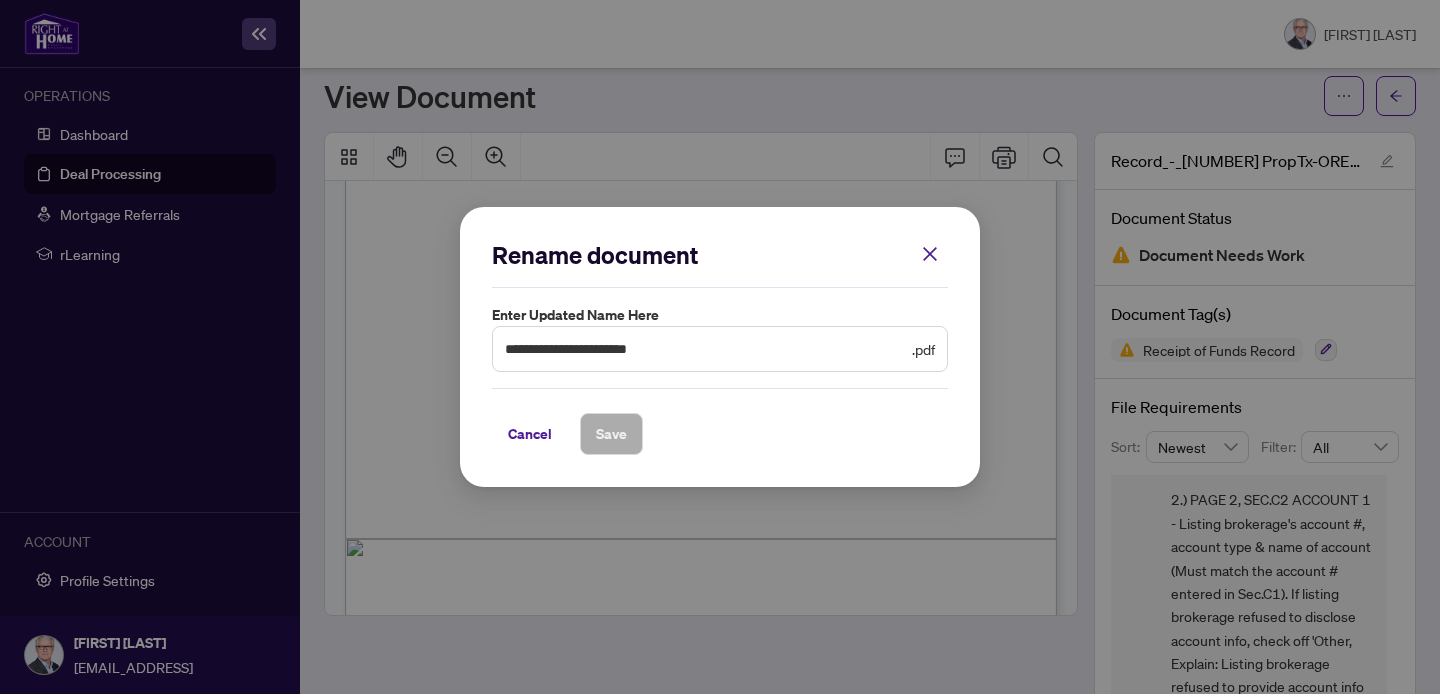 click on "**********" at bounding box center (720, 347) 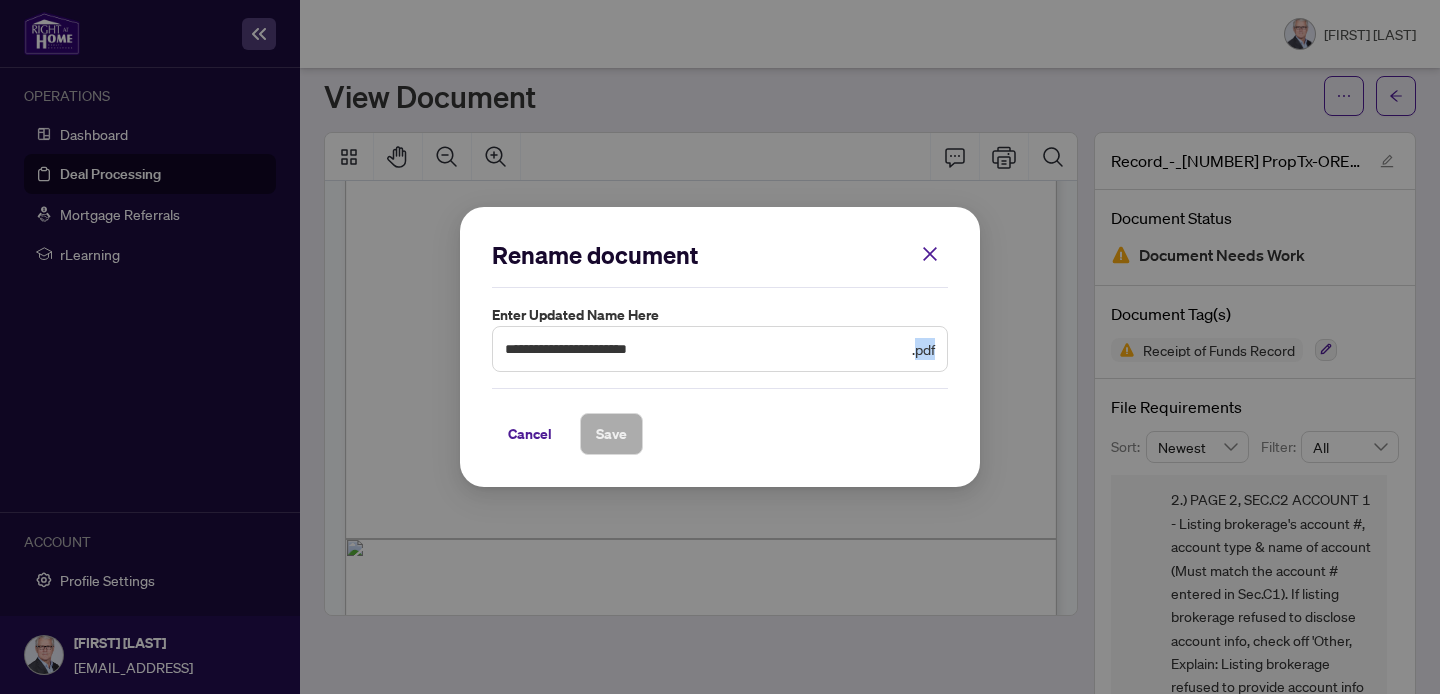 click on "**********" at bounding box center (720, 347) 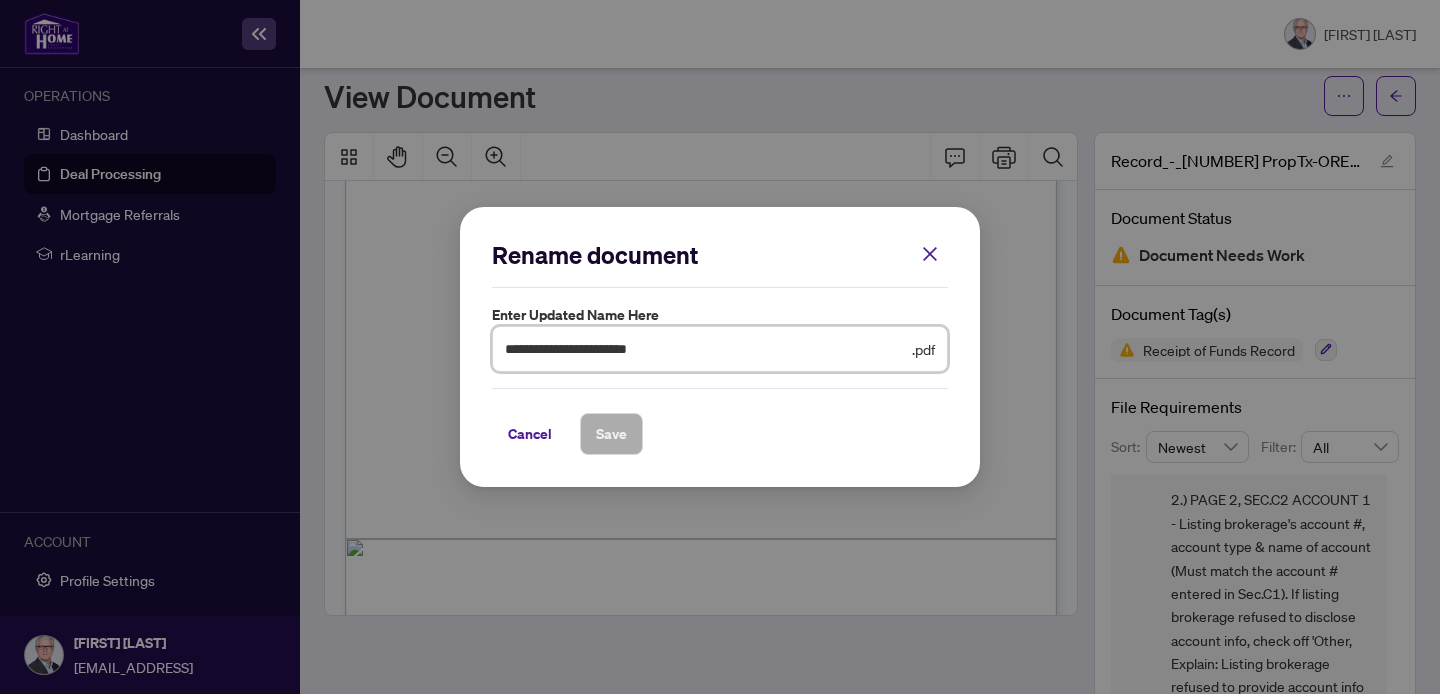 click on "**********" at bounding box center (706, 349) 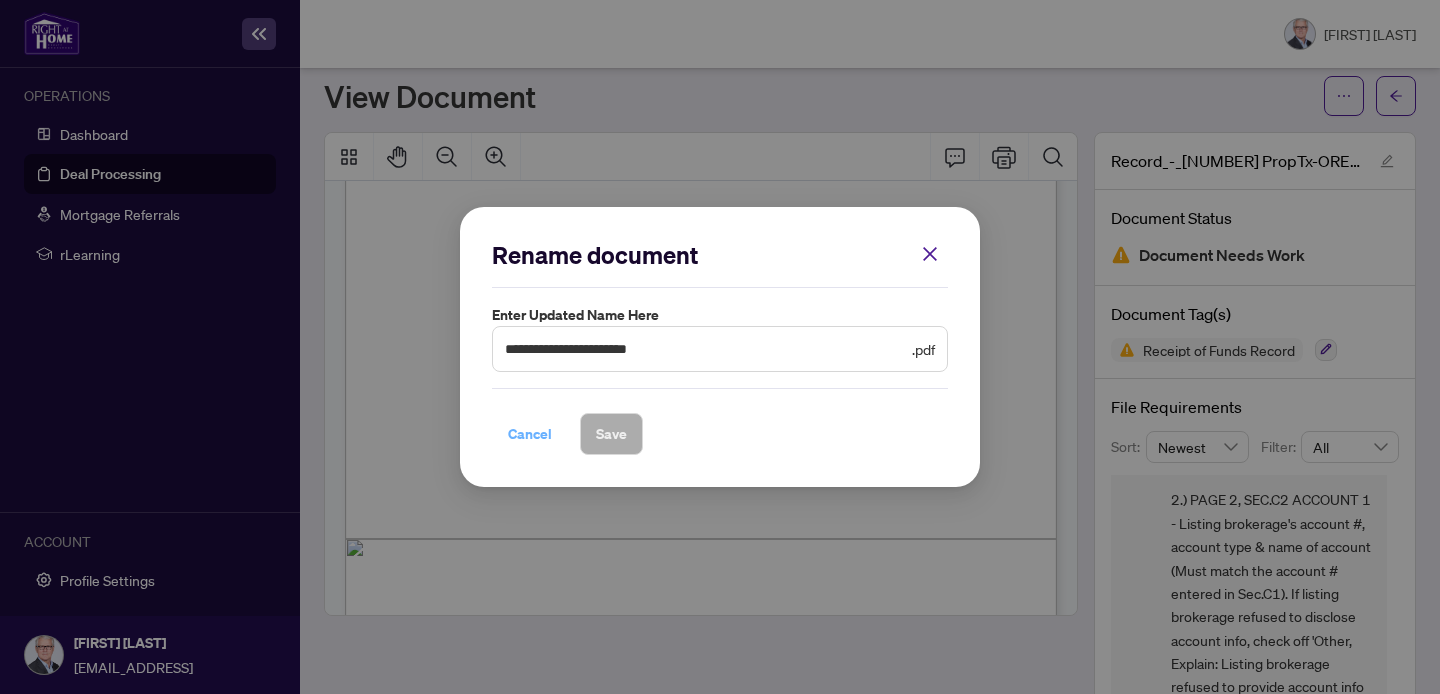click on "Cancel" at bounding box center [530, 434] 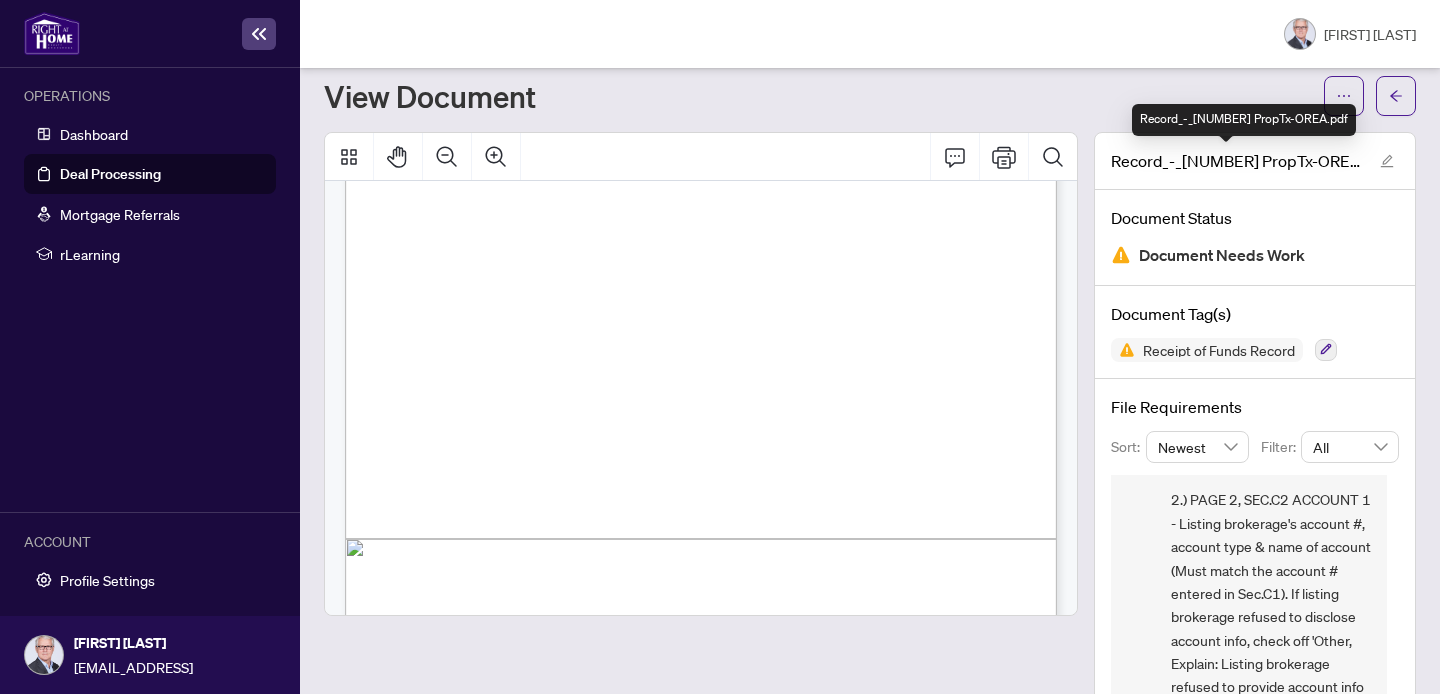 click on "Record_-_635 PropTx-OREA.pdf" at bounding box center (1236, 161) 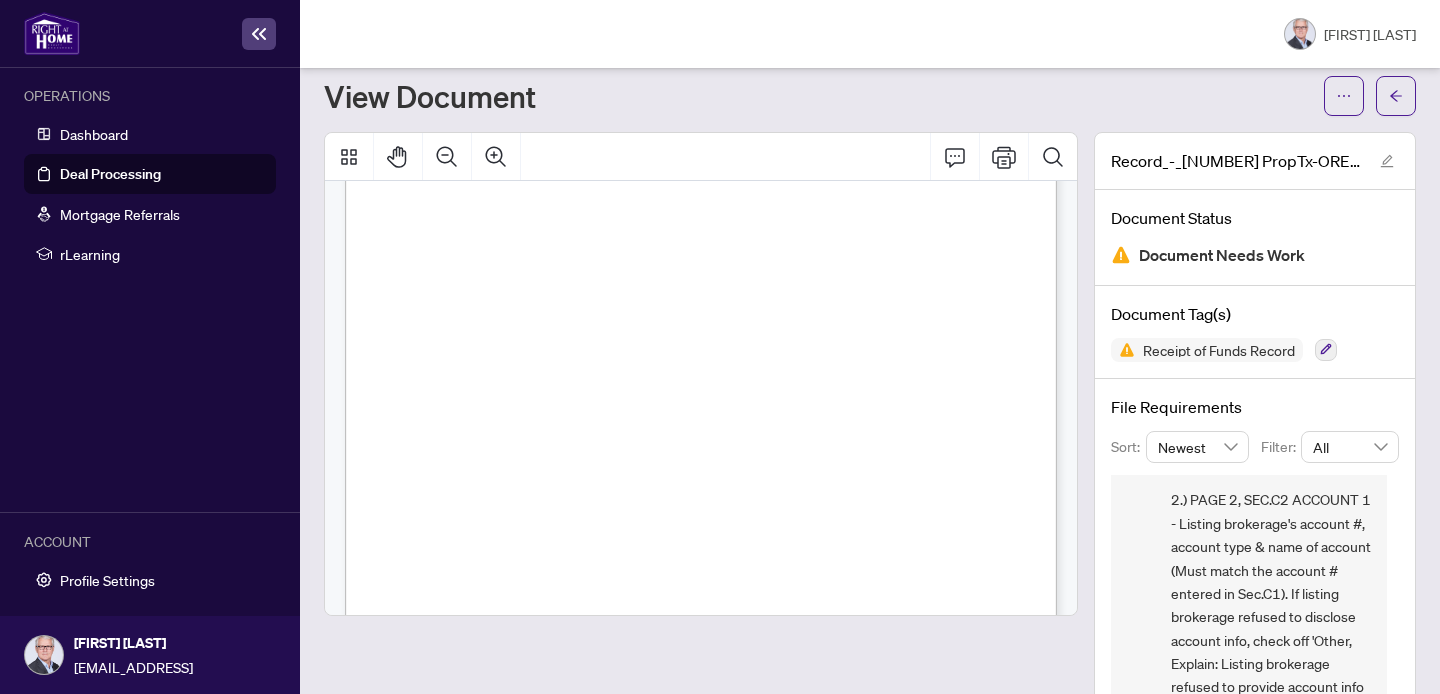 scroll, scrollTop: 3361, scrollLeft: 0, axis: vertical 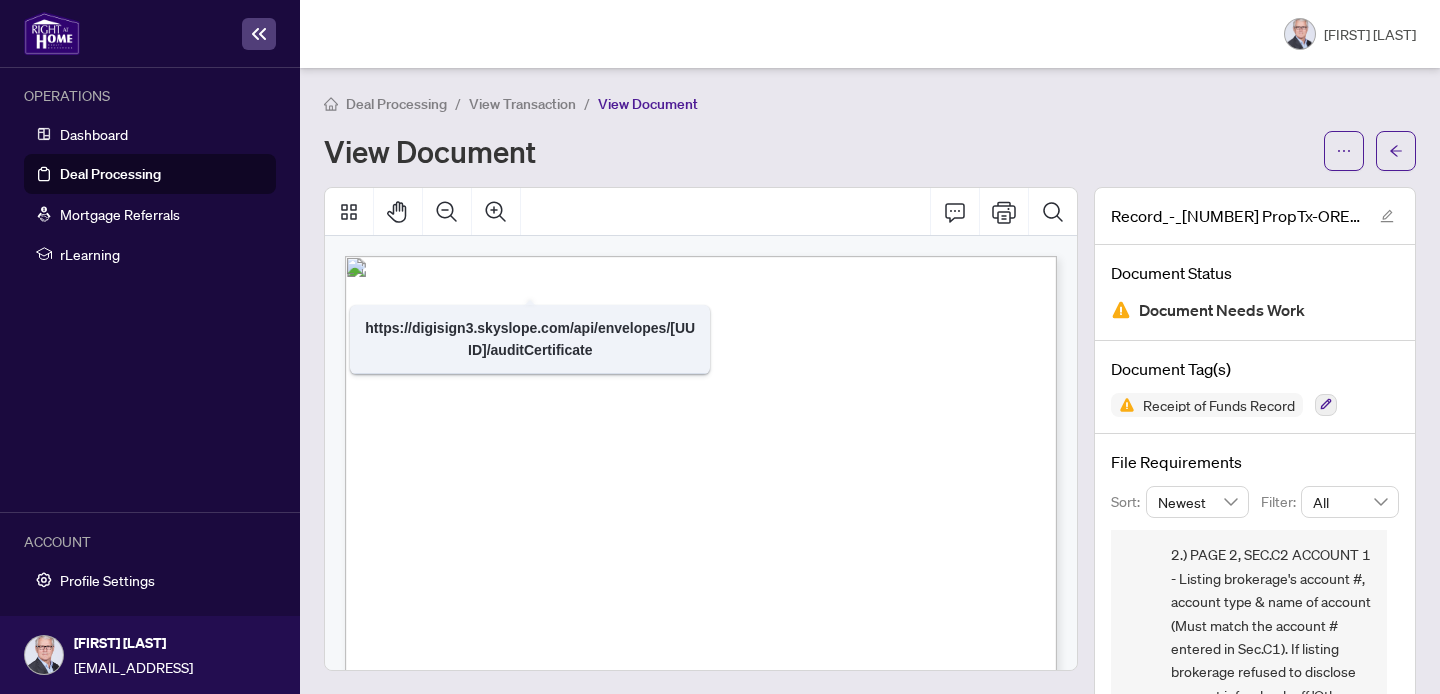 click on "View Document" at bounding box center [818, 151] 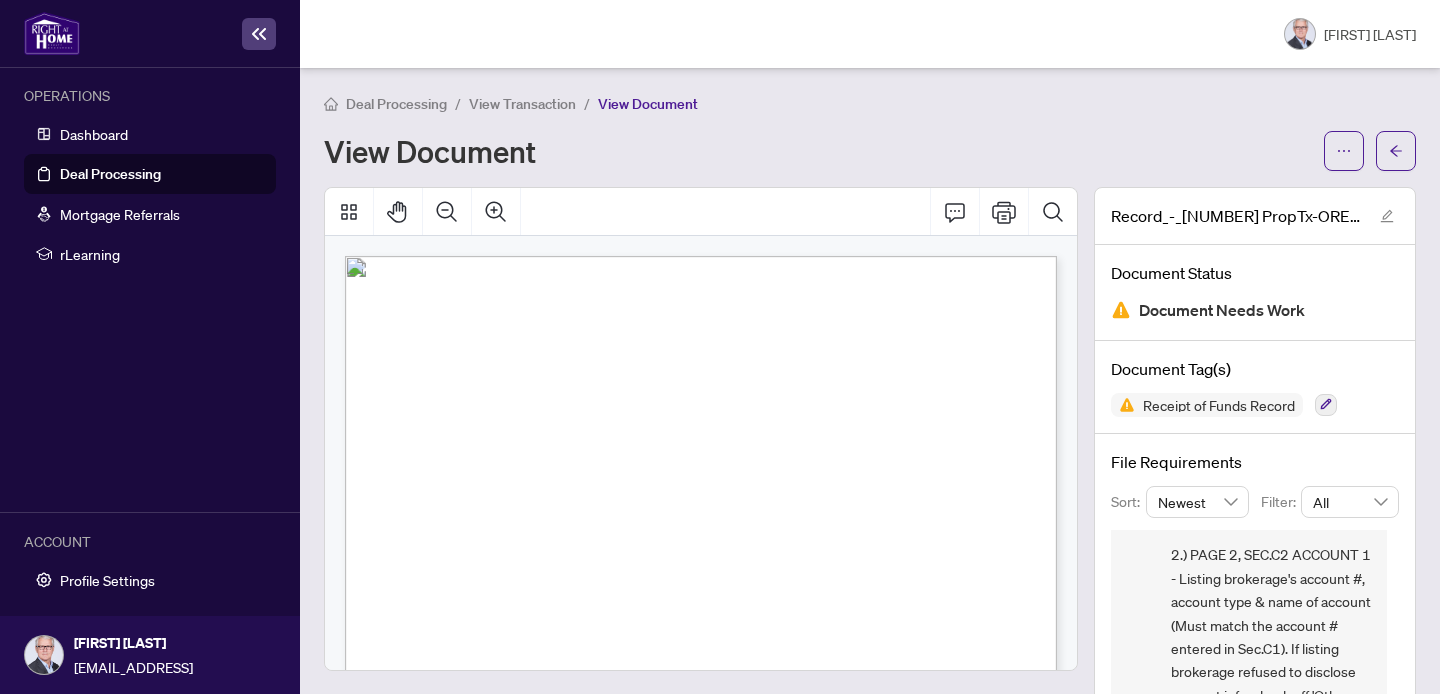 click on "Receipt of Funds Record
Form 635
for use in the Province of Ontario  Receipt of Funds Record
A. BASIC TRANSACTION INFORMATION
Transaction Property Address:  .  .  .  .  .  .  .  .  .  .  .  .  .  .  .  .  .  .  .  .  .  .  .  .  .  .  .  .  .  .  .  .  .  .  .  .  .  .  .  .  .  .  .  .  .  .  .  .  .  .  .  .  .  .  .  .  .  .  .  .  .  .  .  .  .  .  .  .  .  .  .  .  .
. . . . . . . . . . . . . . . . . . . . . . . . . . . . . . . . . . . . . . . . . . . . . . . . . . . . . . . . . . . . . . . . . . . . . . . . . . . . . . . . . . . . . . . . . . . . . . . . . . . .
Sales Representative/Broker Name:  .  .  .  .  .  .  .  .  .  .  .  .  .  .  .  .  .  .  .  .  .  .  .  .  .  .  .  .  .  .  .  .  .  .  .  .  .  .  .  .  .  .  .  .  .  .  .  .  .  .  .  .  .  .  .  .  .  .  .  .  .  .  .  .  .  .  .  .  .
B. INFORMATION ON FUNDS
Amount of Funds:  .  .  .  .  .  .  .  .  .  .  .  .  .  .  .  .  .  .  .  .  .  .  .  .  .  .  .  .  .  .  .  .  .  .  .  .  .  Currency of Funds:  .  .  .  .  .  .  .  .  ." at bounding box center (759, 792) 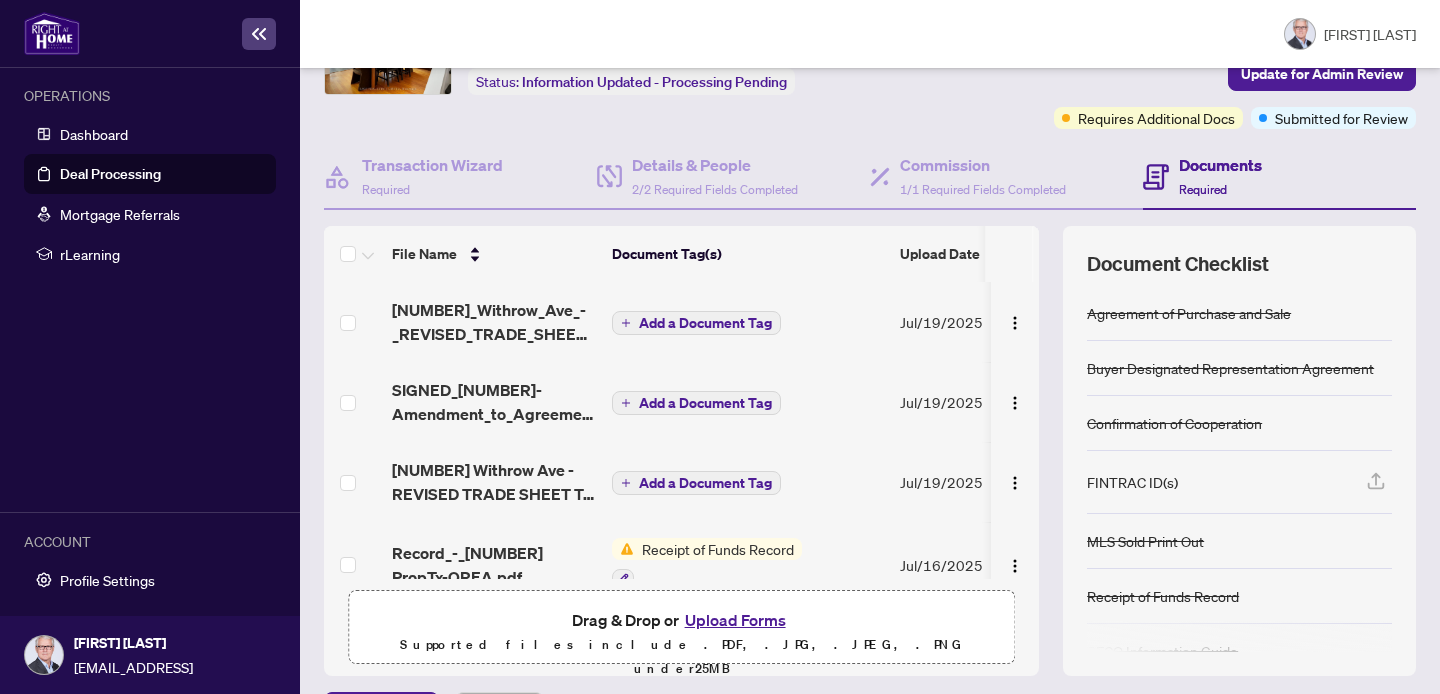scroll, scrollTop: 194, scrollLeft: 0, axis: vertical 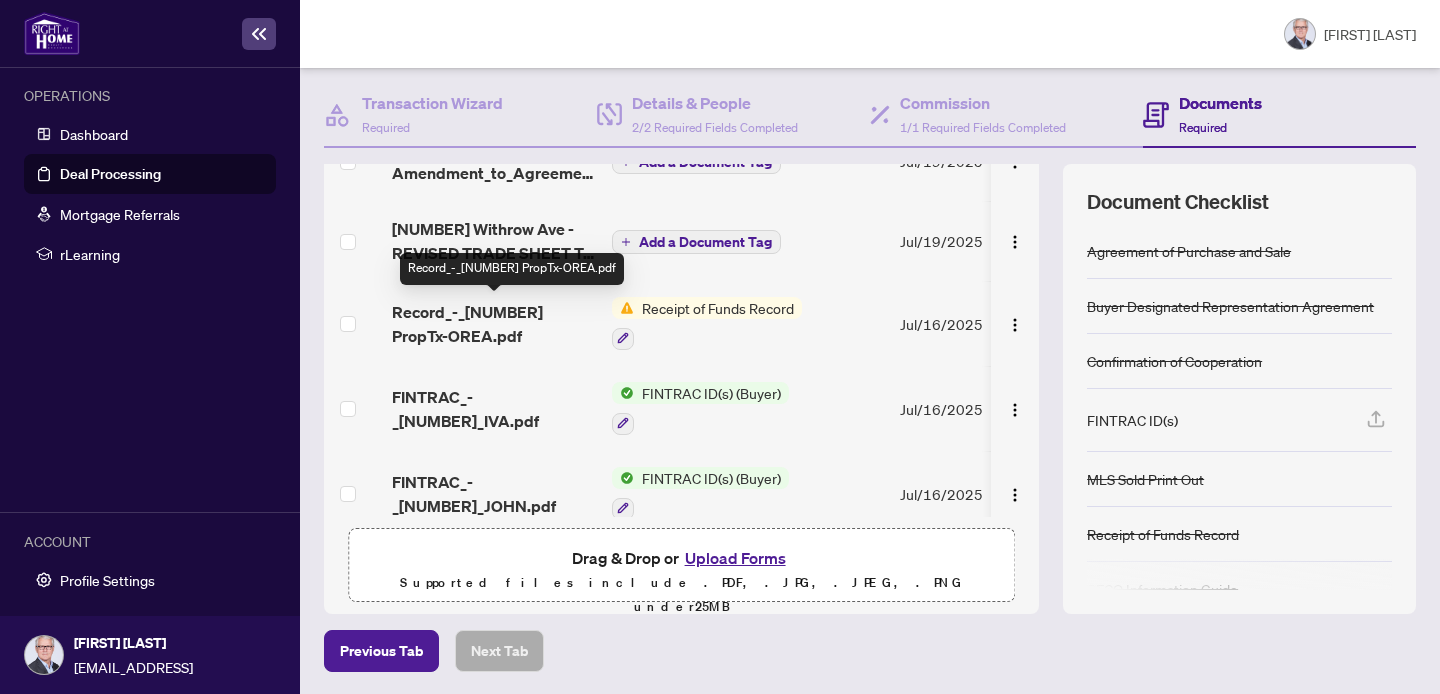 click on "Record_-_635 PropTx-OREA.pdf" at bounding box center (494, 324) 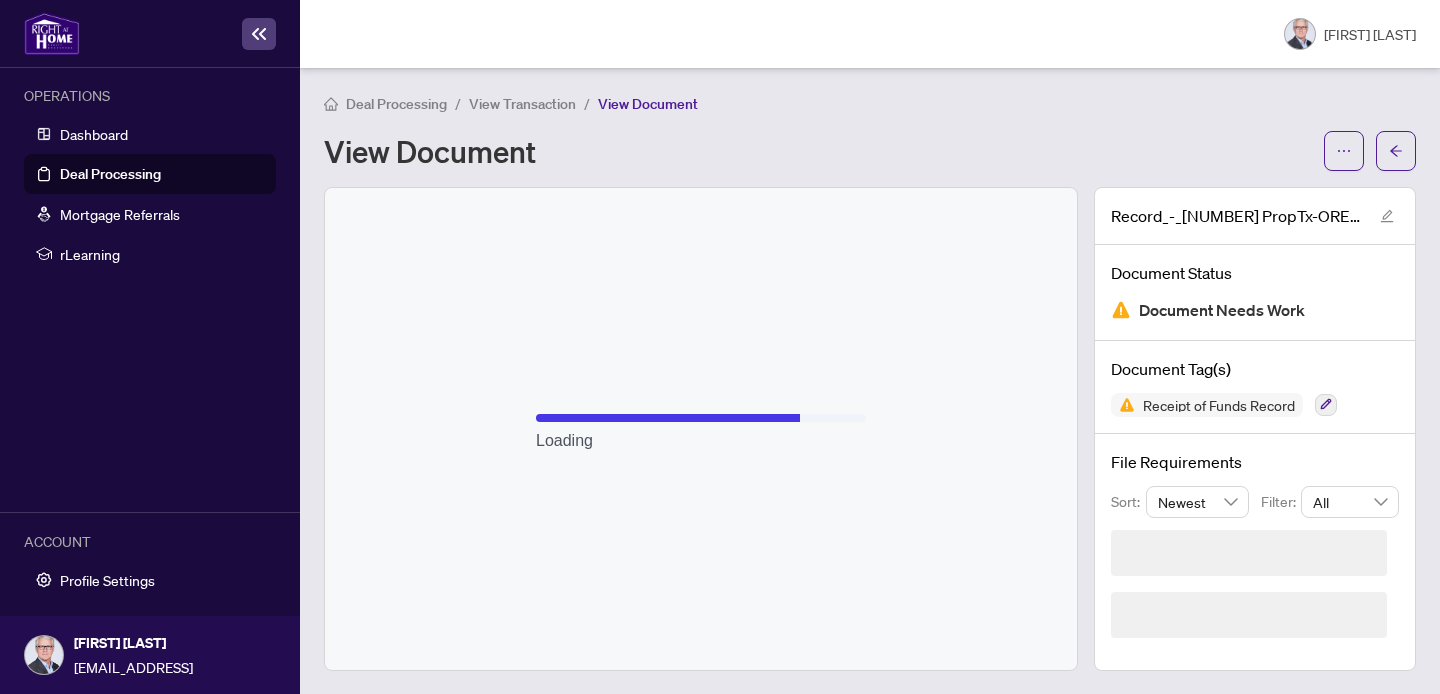 scroll, scrollTop: 55, scrollLeft: 0, axis: vertical 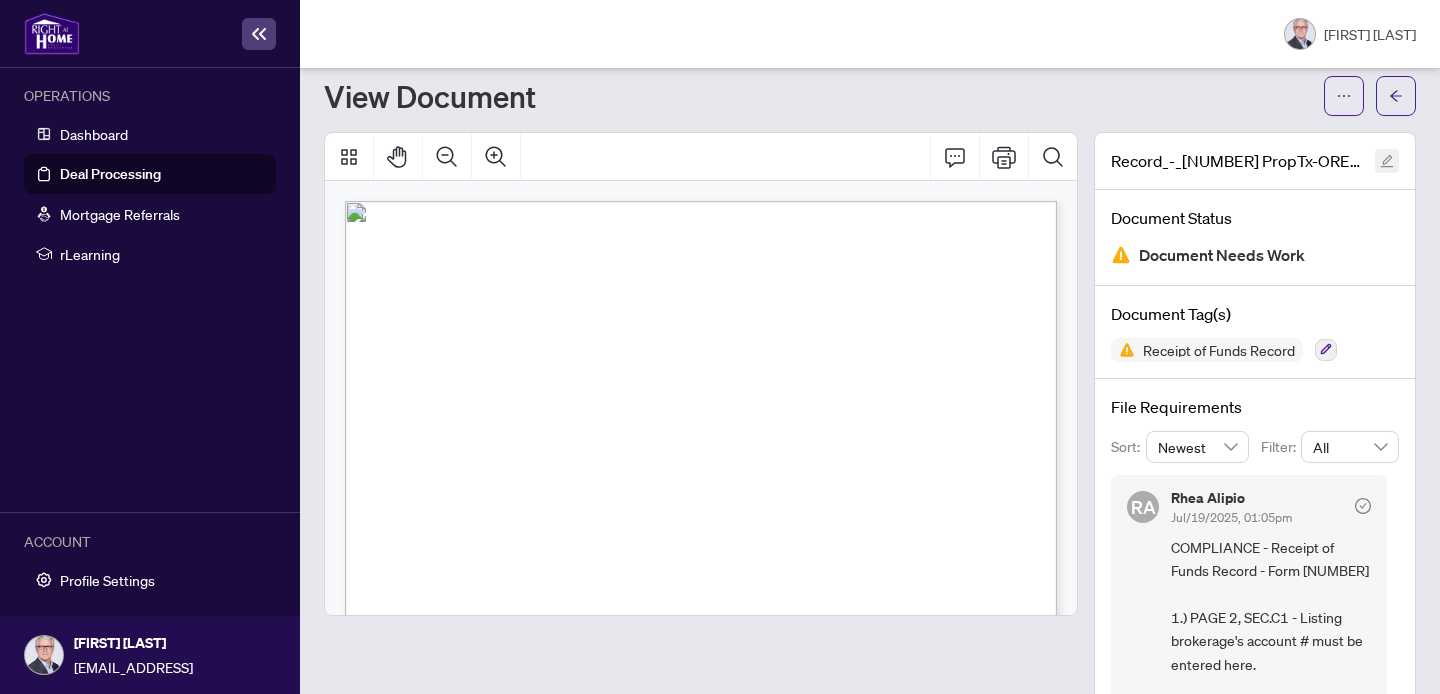 click 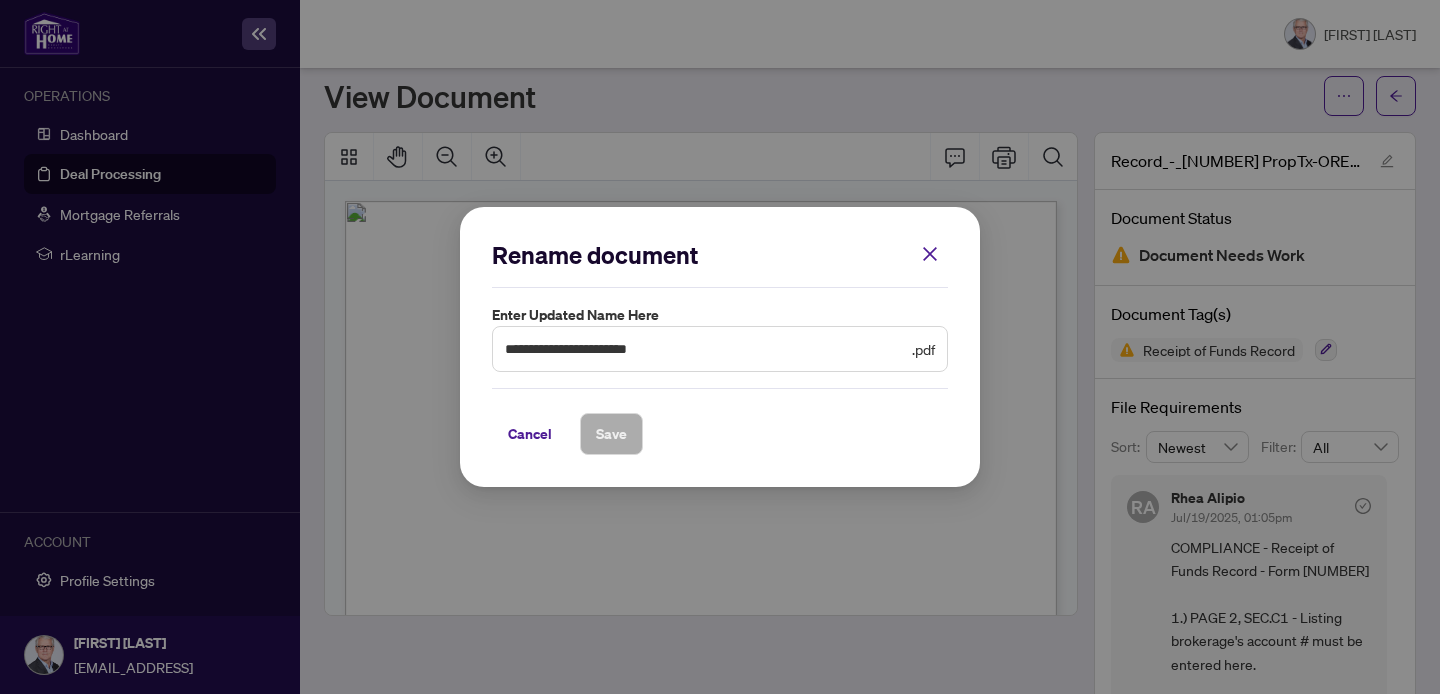 click on "**********" at bounding box center [720, 347] 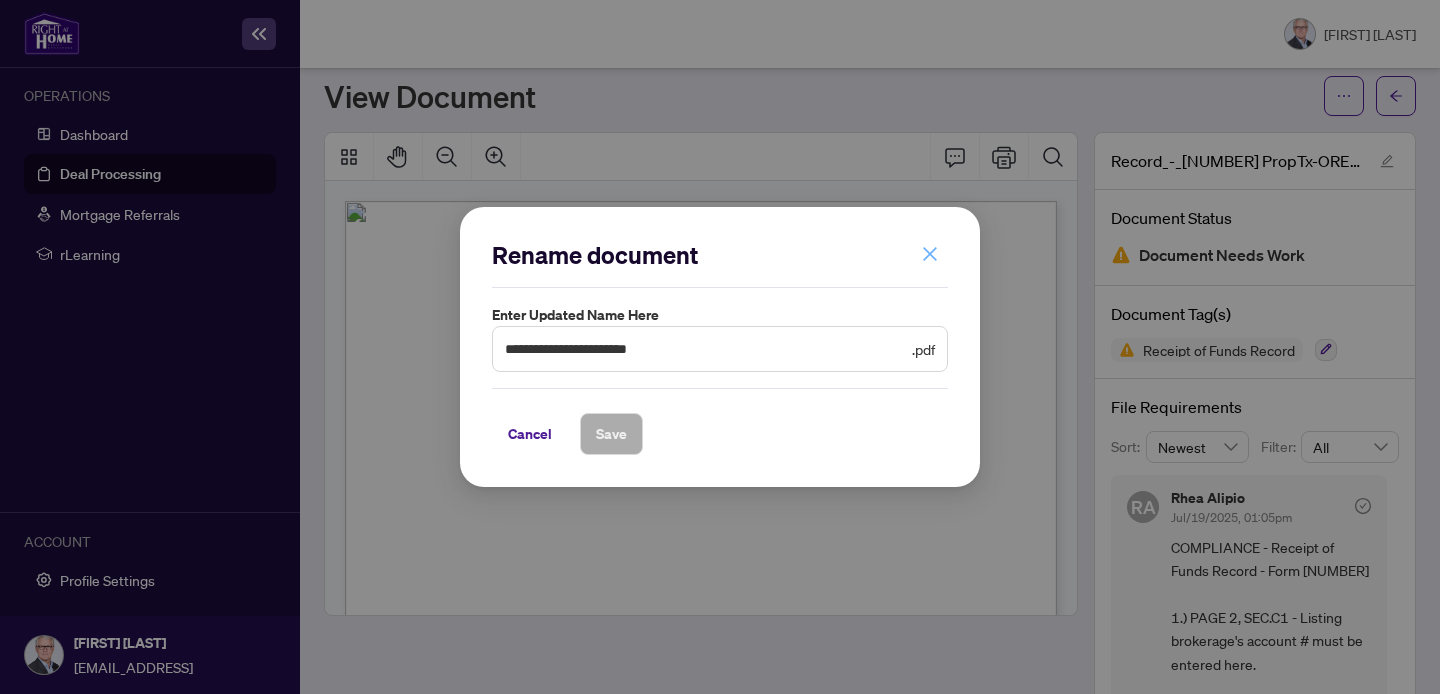 click 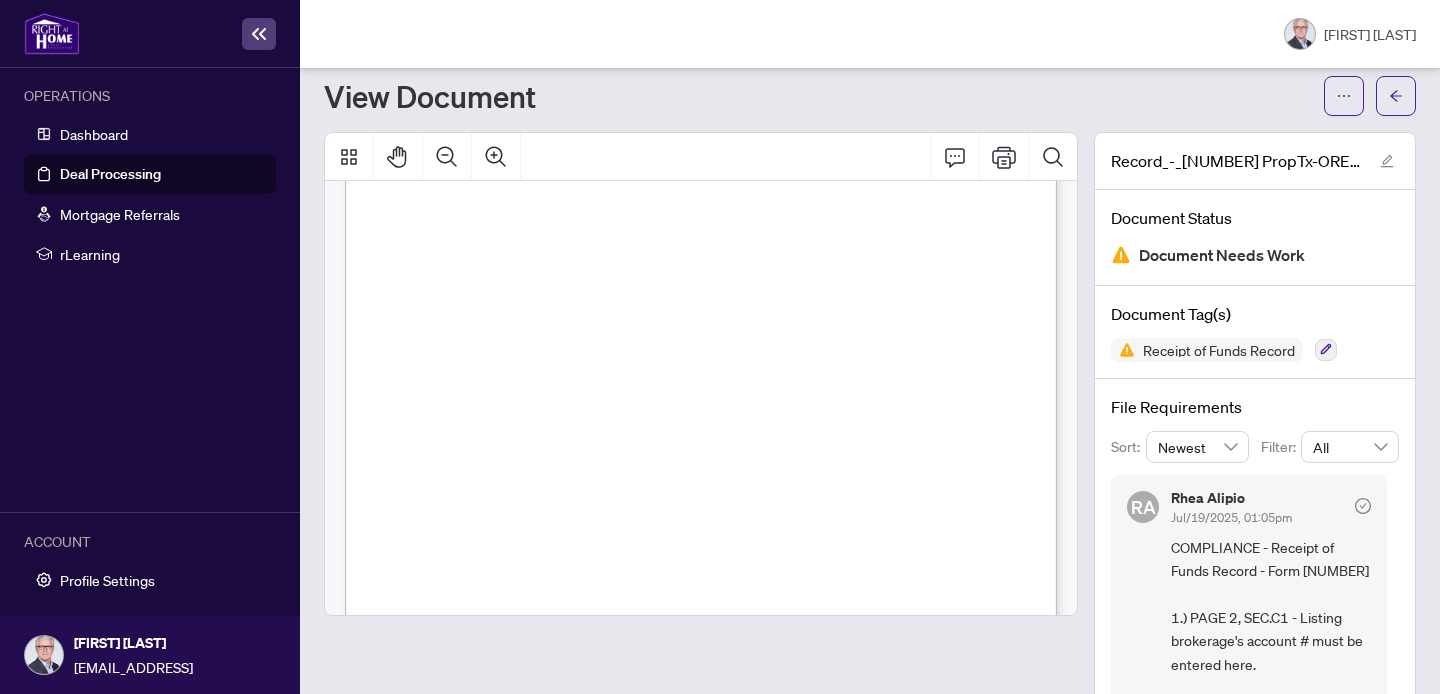 scroll, scrollTop: 294, scrollLeft: 0, axis: vertical 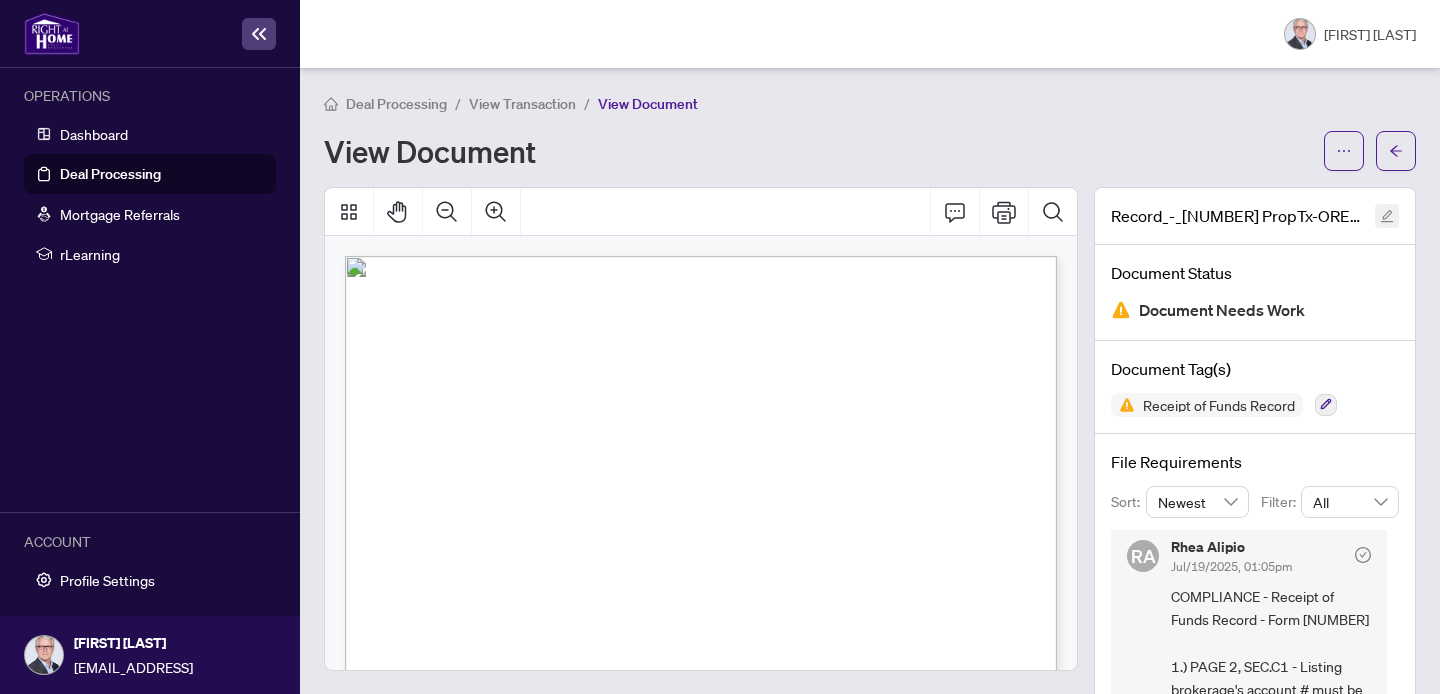 click 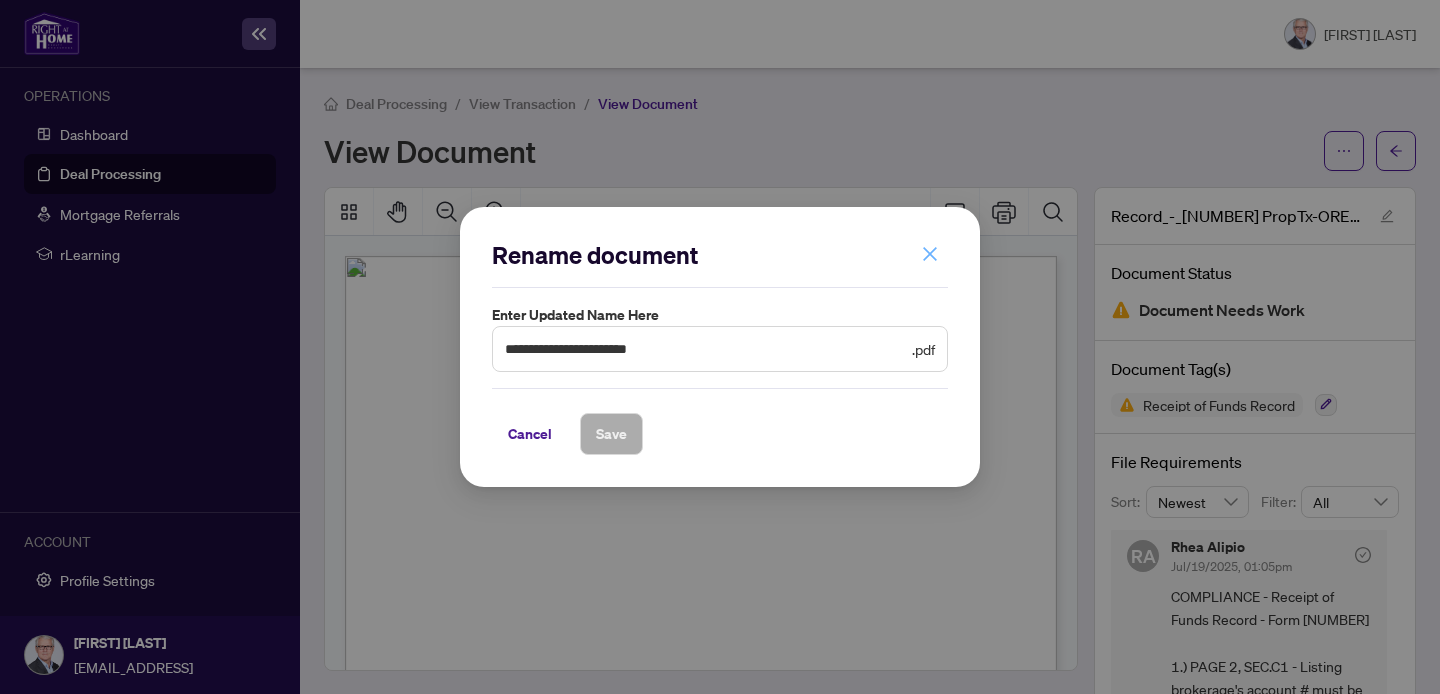 click 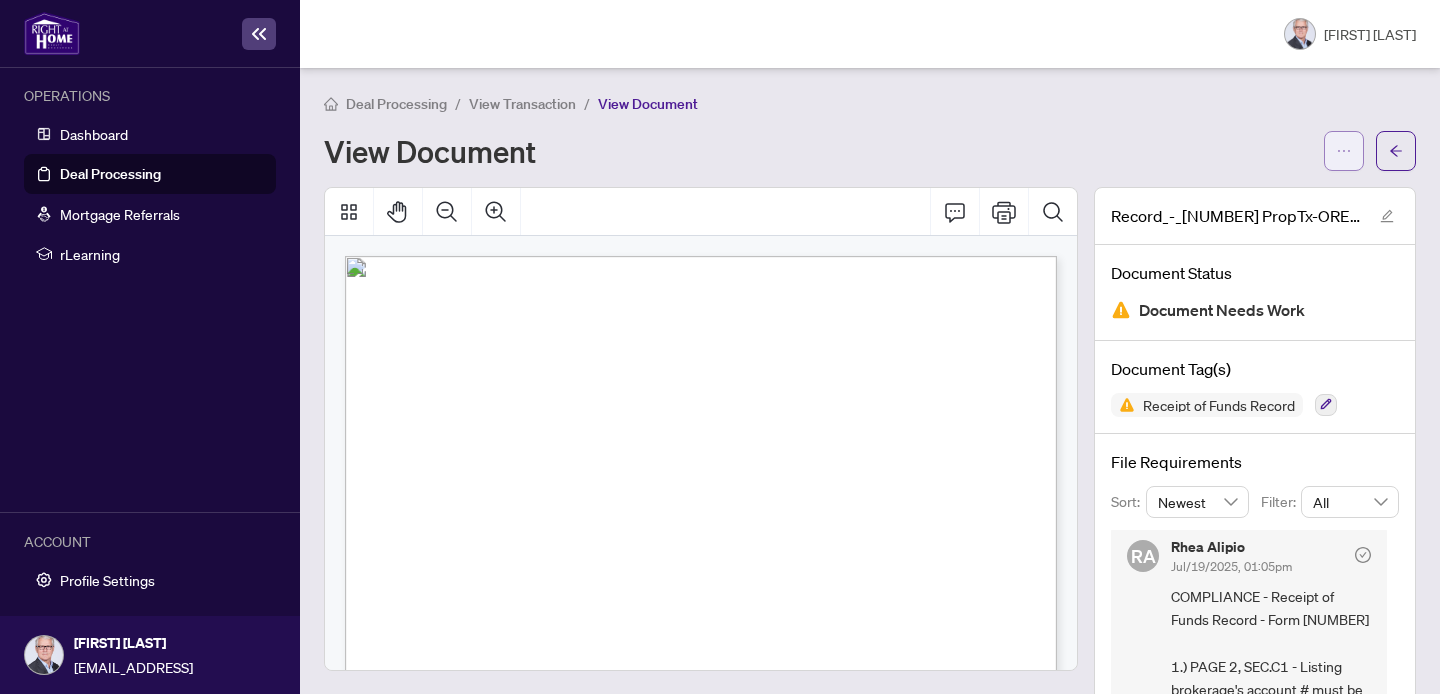 click 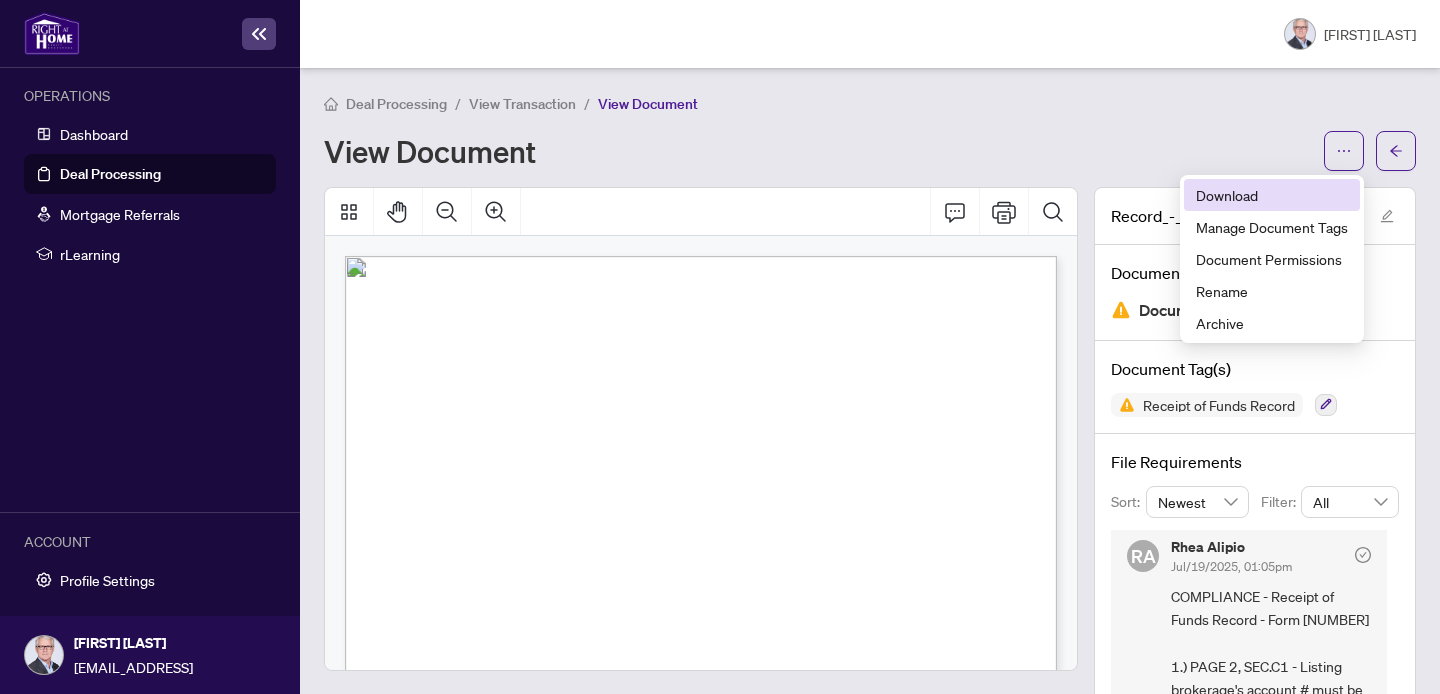 click on "Download" at bounding box center [1272, 195] 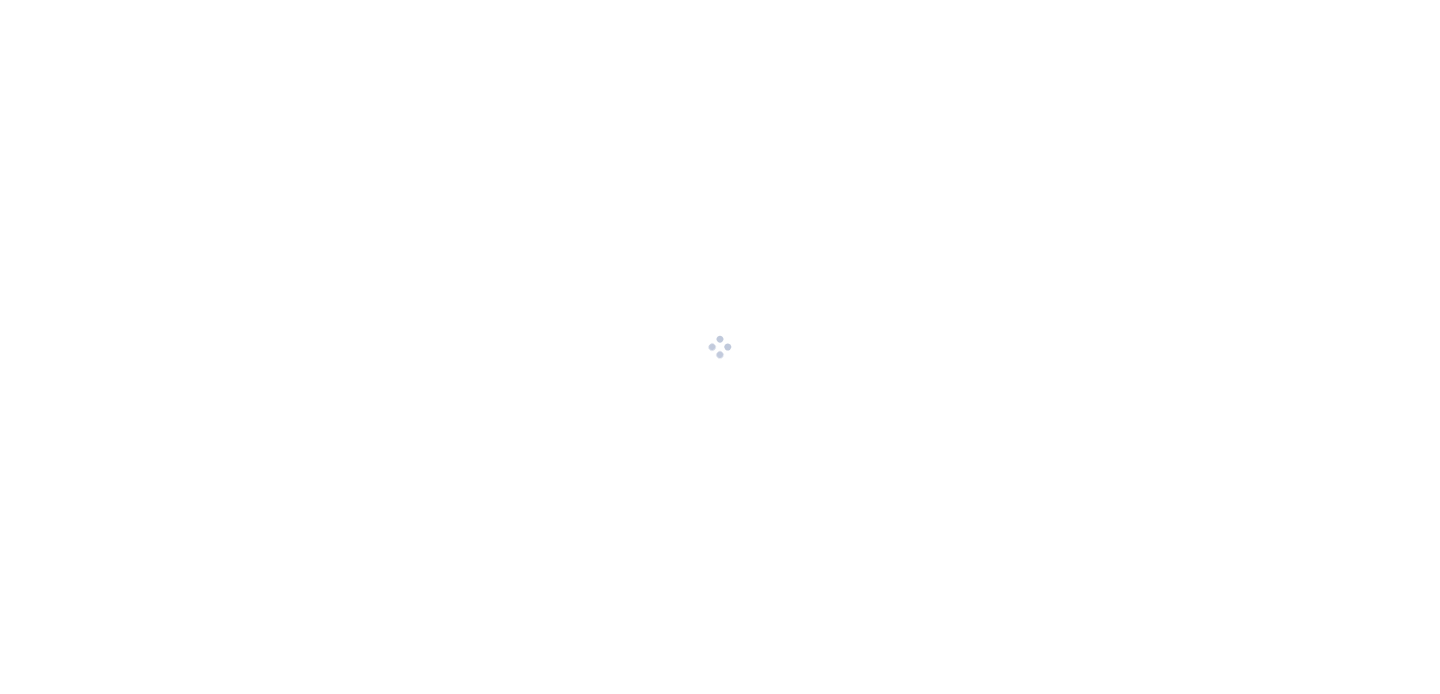 scroll, scrollTop: 0, scrollLeft: 0, axis: both 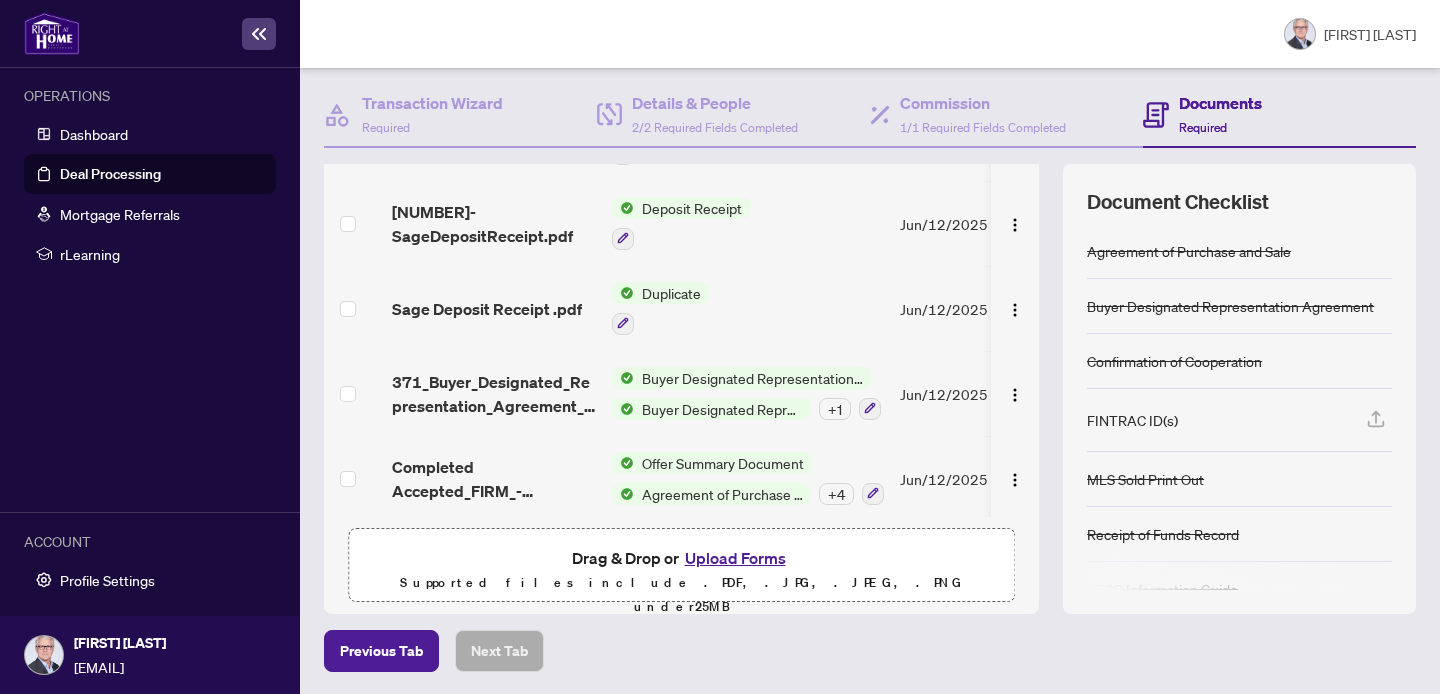 click on "Upload Forms" at bounding box center (735, 558) 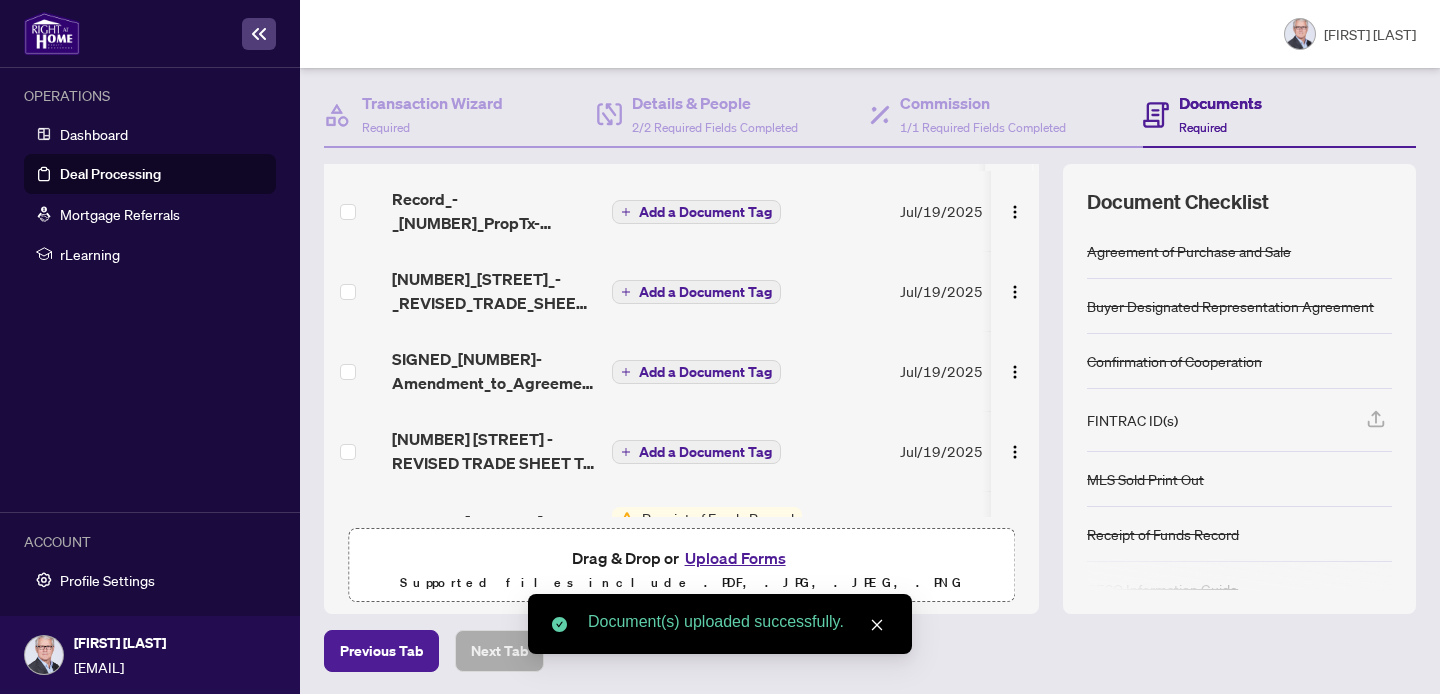 scroll, scrollTop: 0, scrollLeft: 0, axis: both 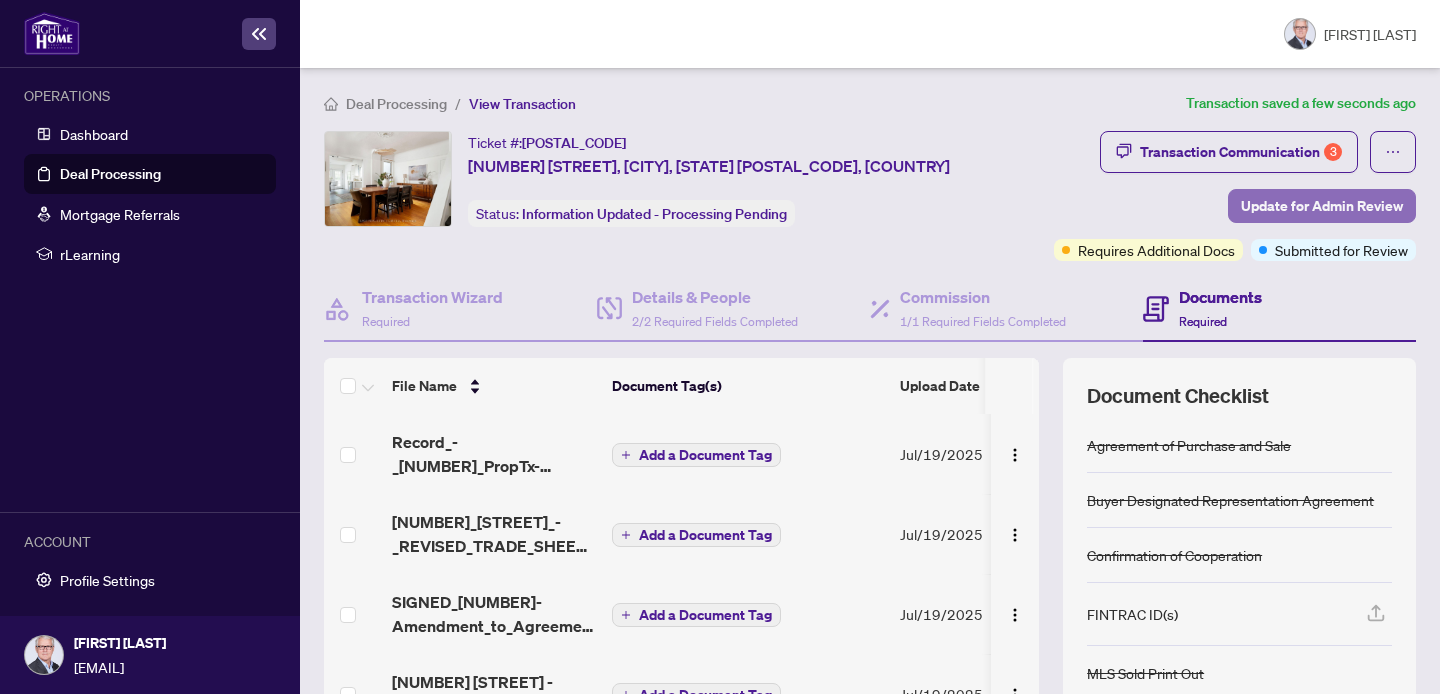 click on "Update for Admin Review" at bounding box center [1322, 206] 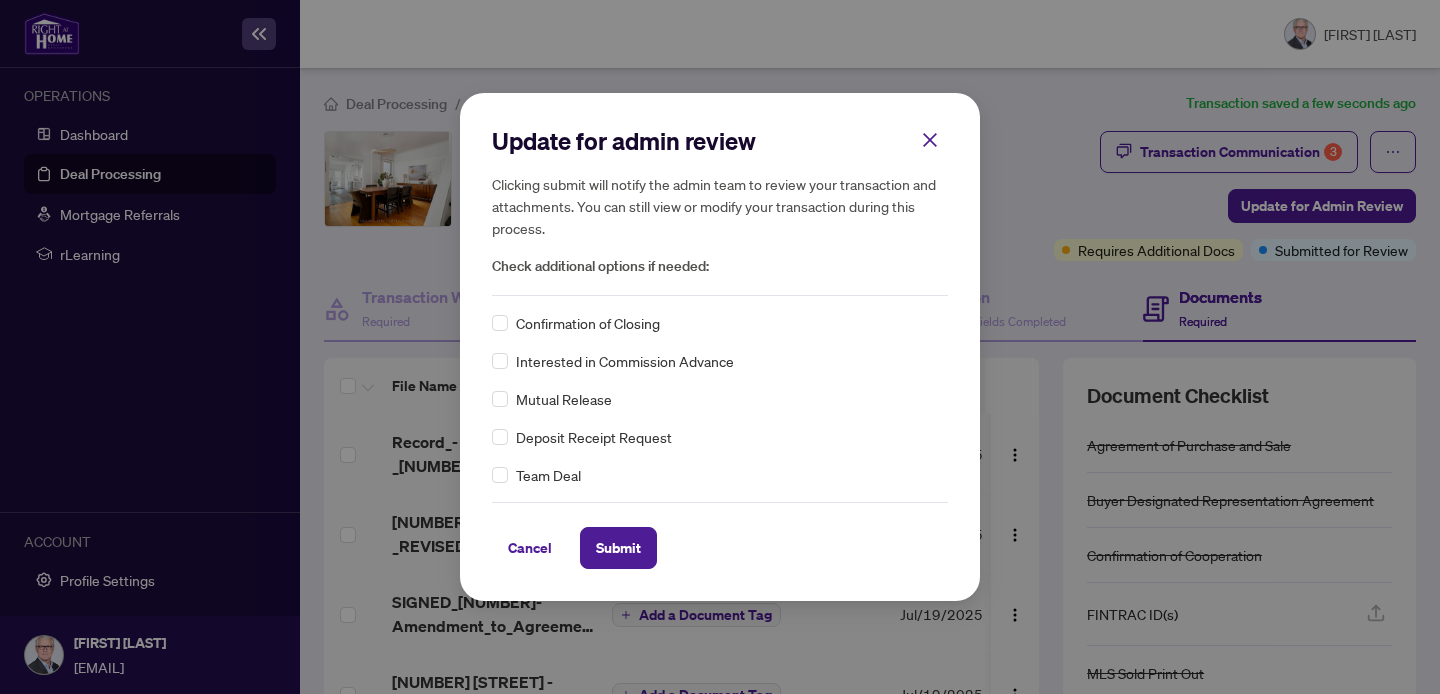 drag, startPoint x: 629, startPoint y: 555, endPoint x: 704, endPoint y: 643, distance: 115.62439 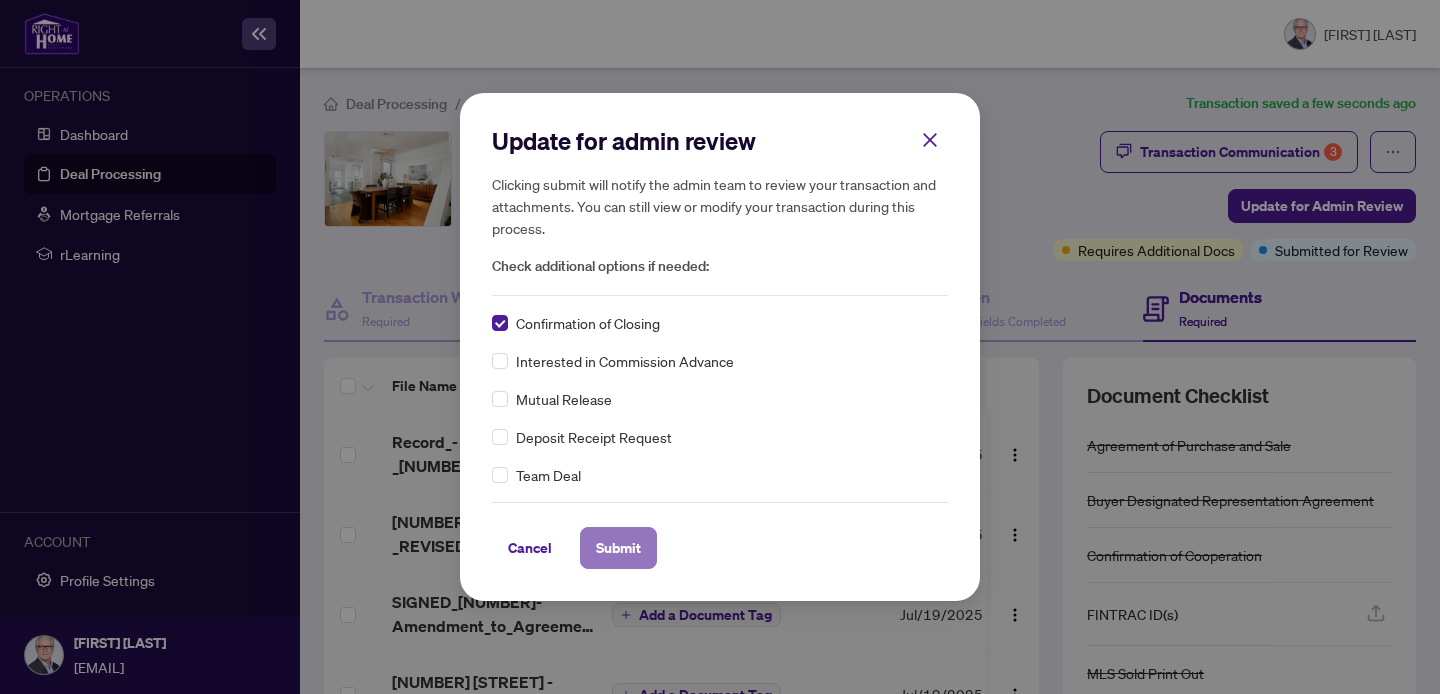 click on "Submit" at bounding box center (618, 548) 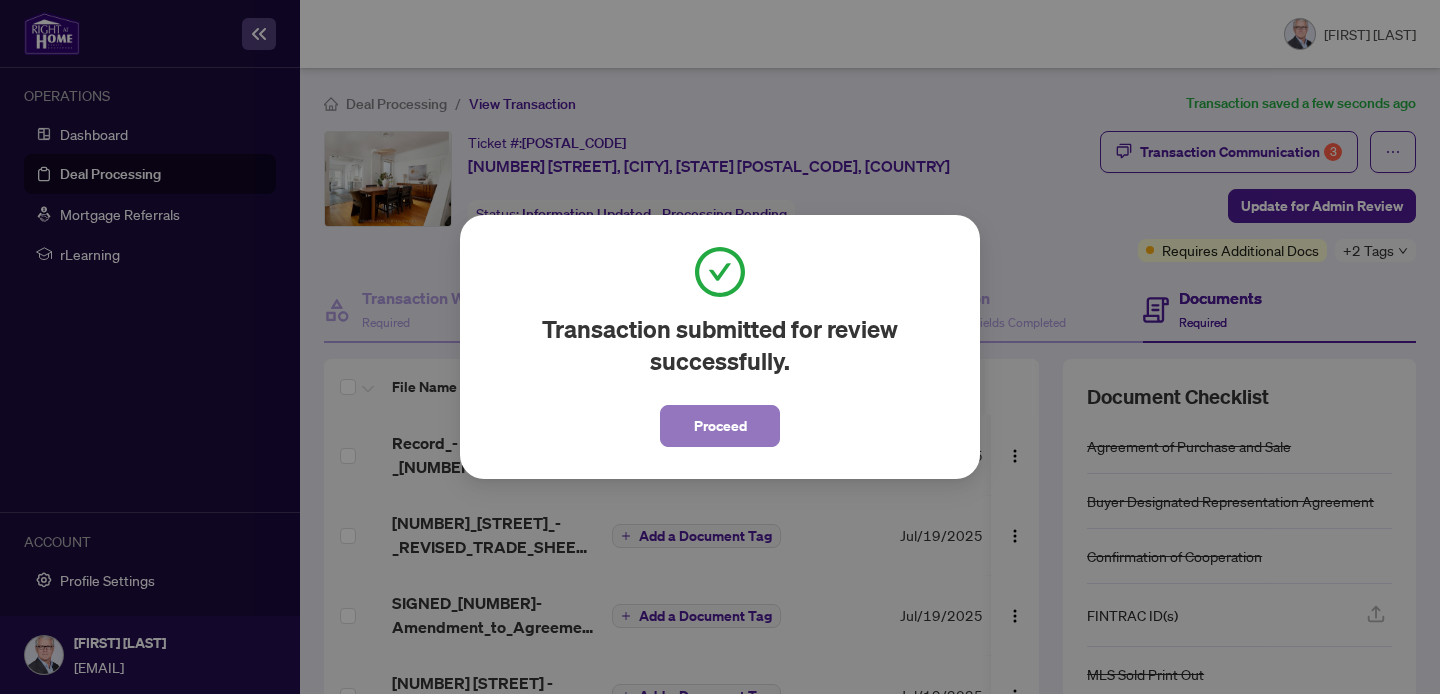 click on "Proceed" at bounding box center [720, 426] 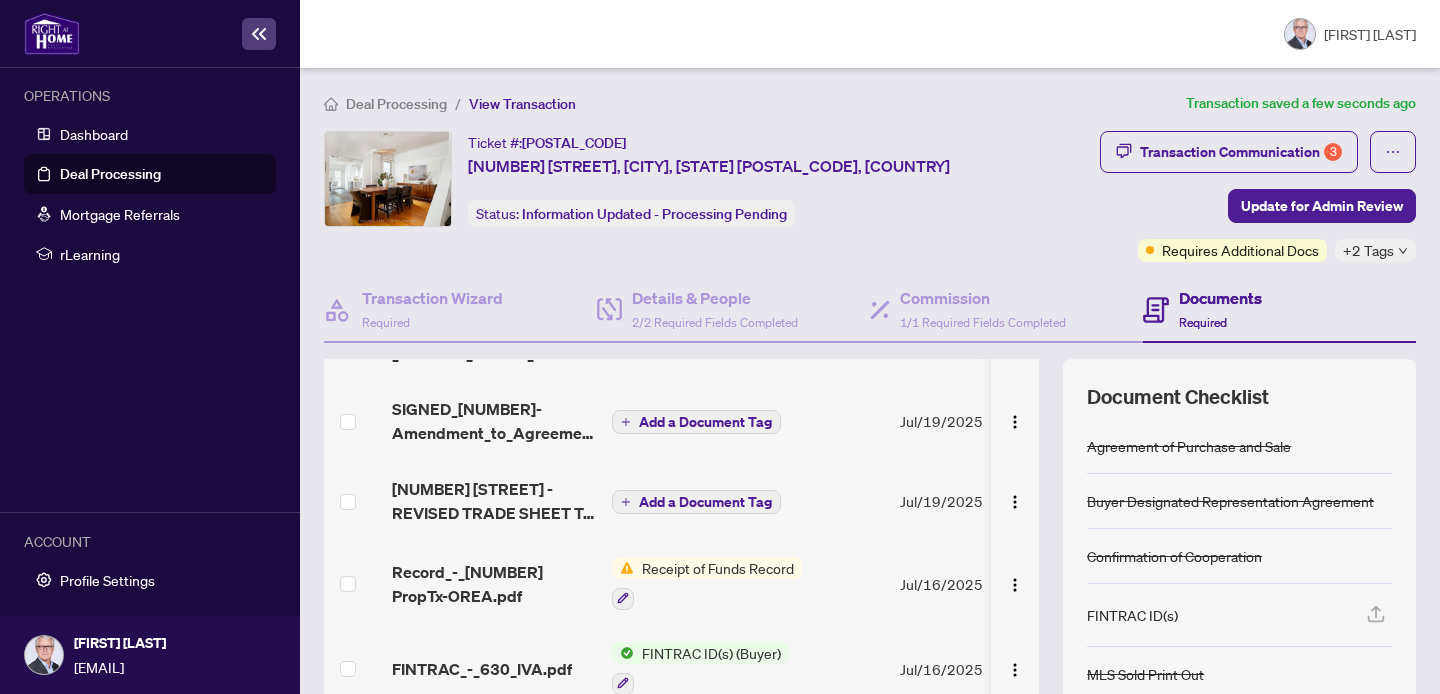 scroll, scrollTop: 196, scrollLeft: 0, axis: vertical 